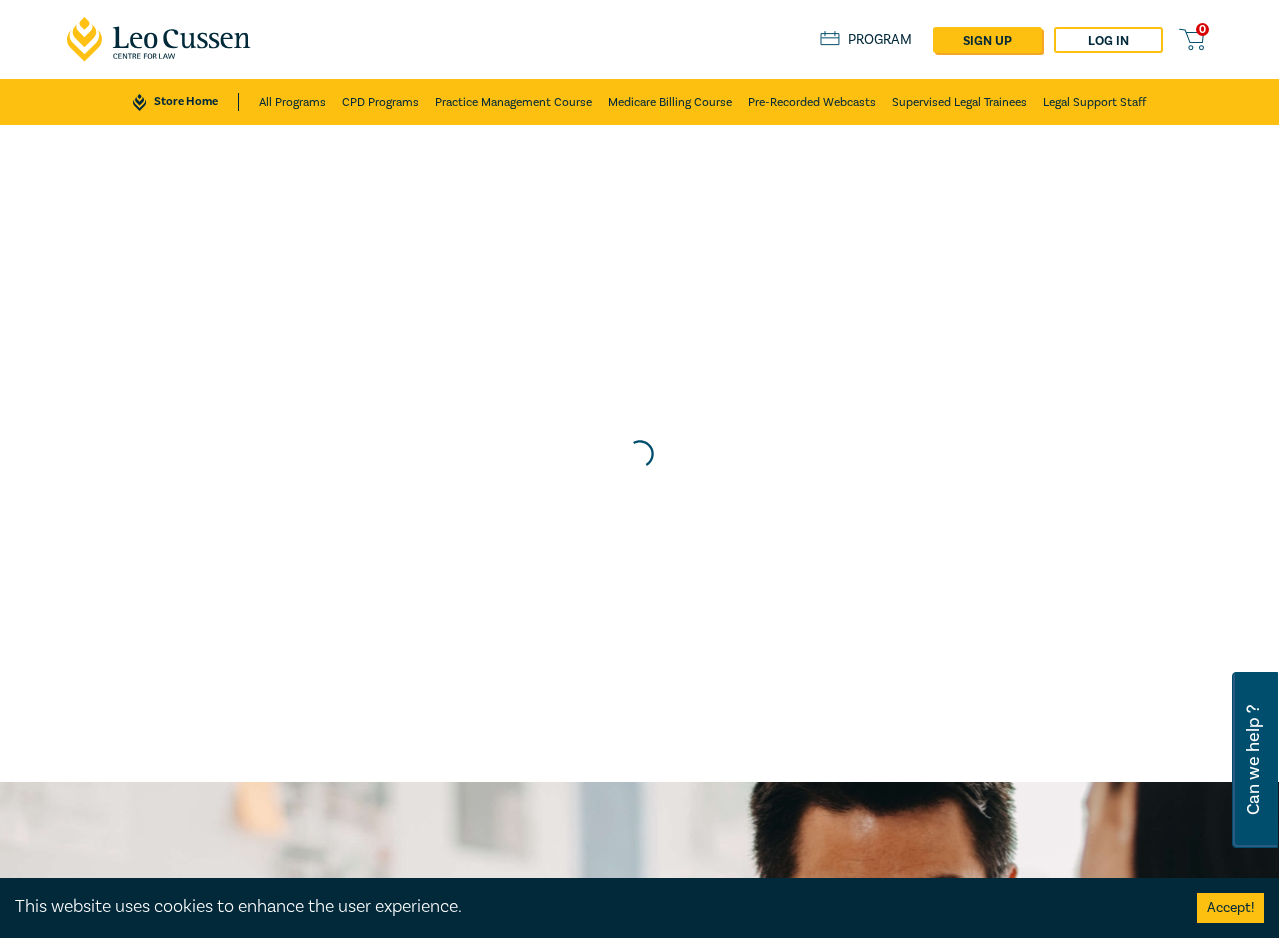 scroll, scrollTop: 0, scrollLeft: 0, axis: both 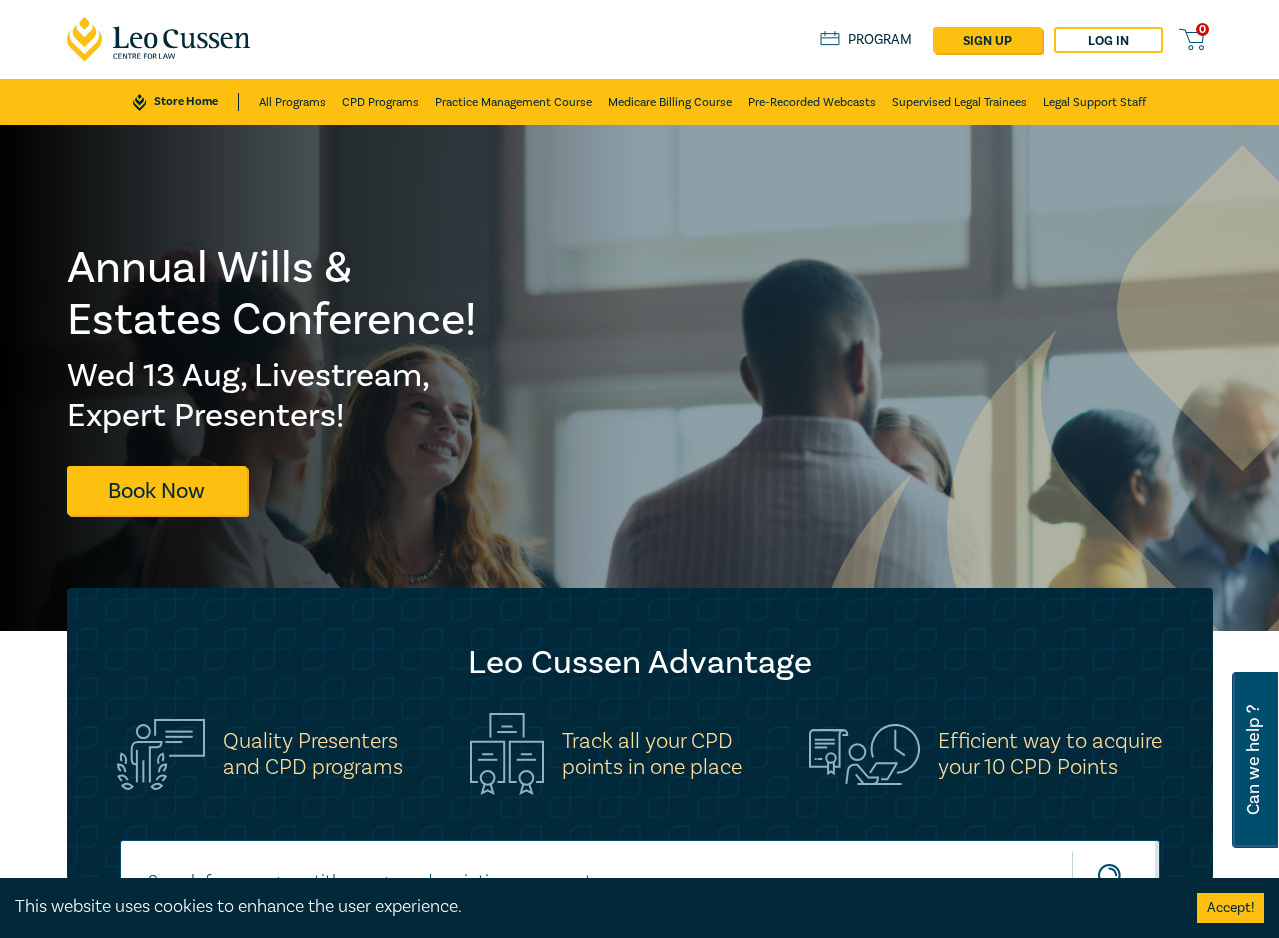 click on "Leo Cussen Advantage Quality Presenters and CPD programs Track all your CPD points in one place Efficient way to acquire your 10 CPD Points" at bounding box center (639, 734) 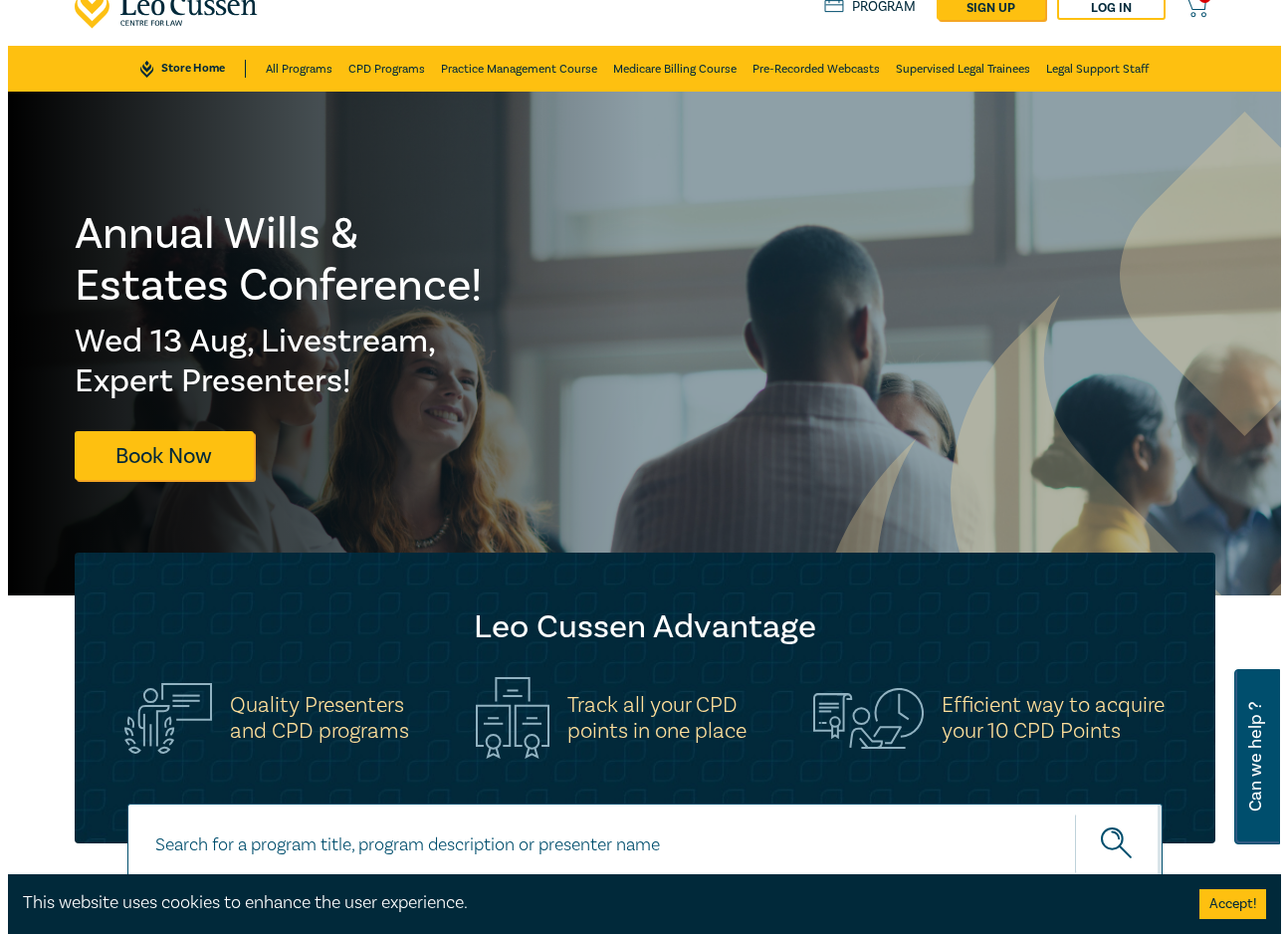 scroll, scrollTop: 0, scrollLeft: 0, axis: both 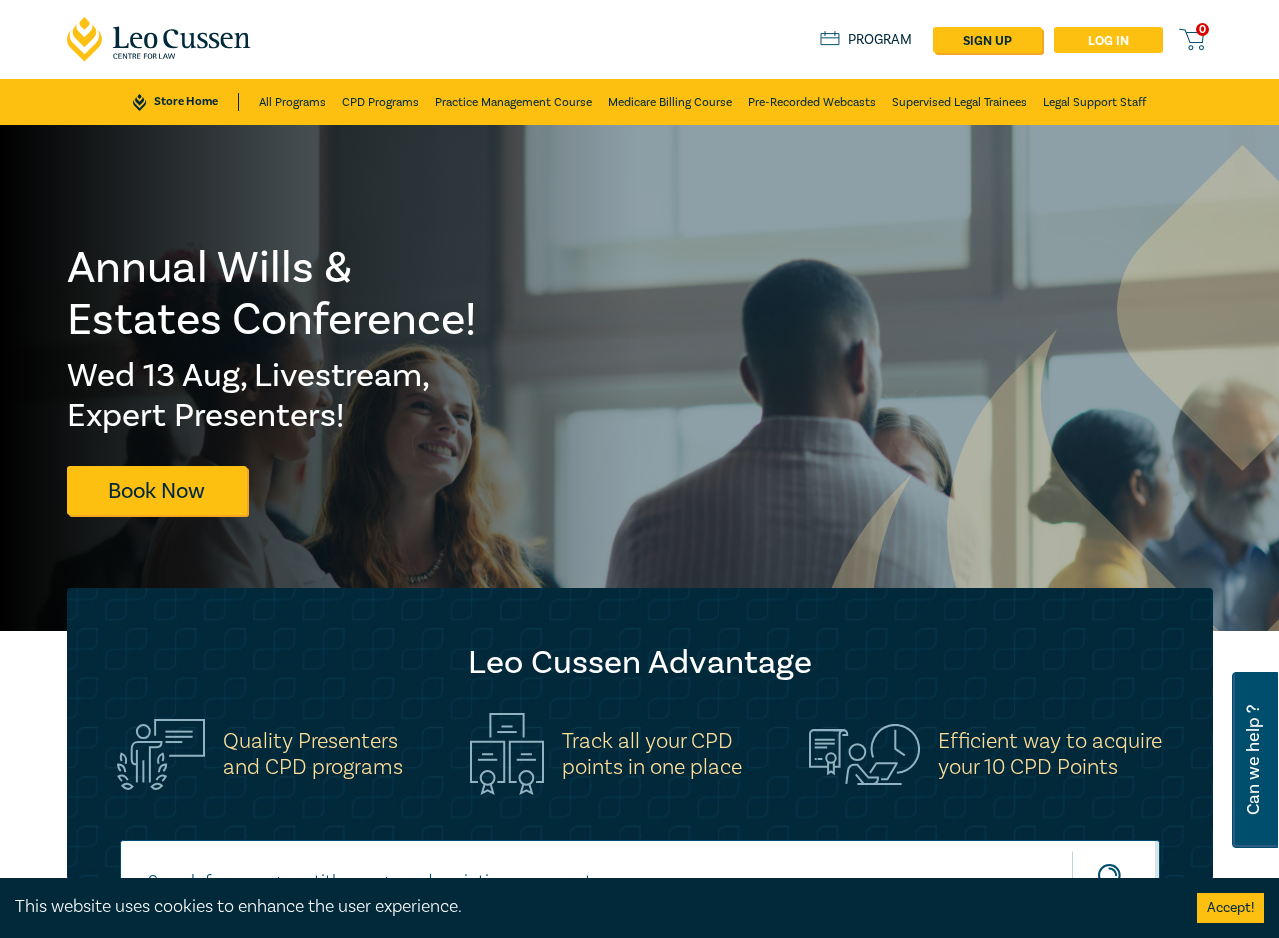click on "Log in" at bounding box center (1108, 40) 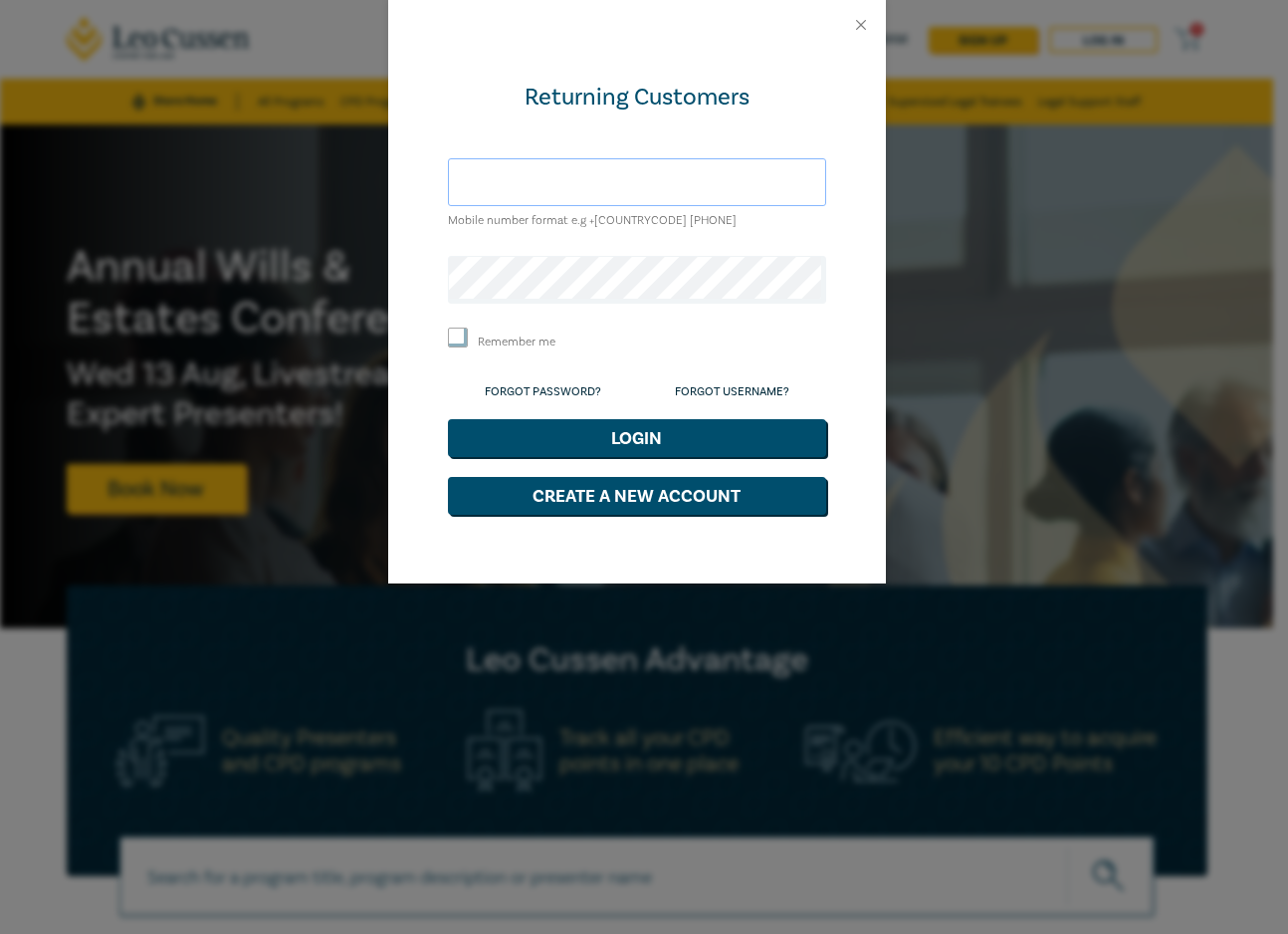click at bounding box center [637, 182] 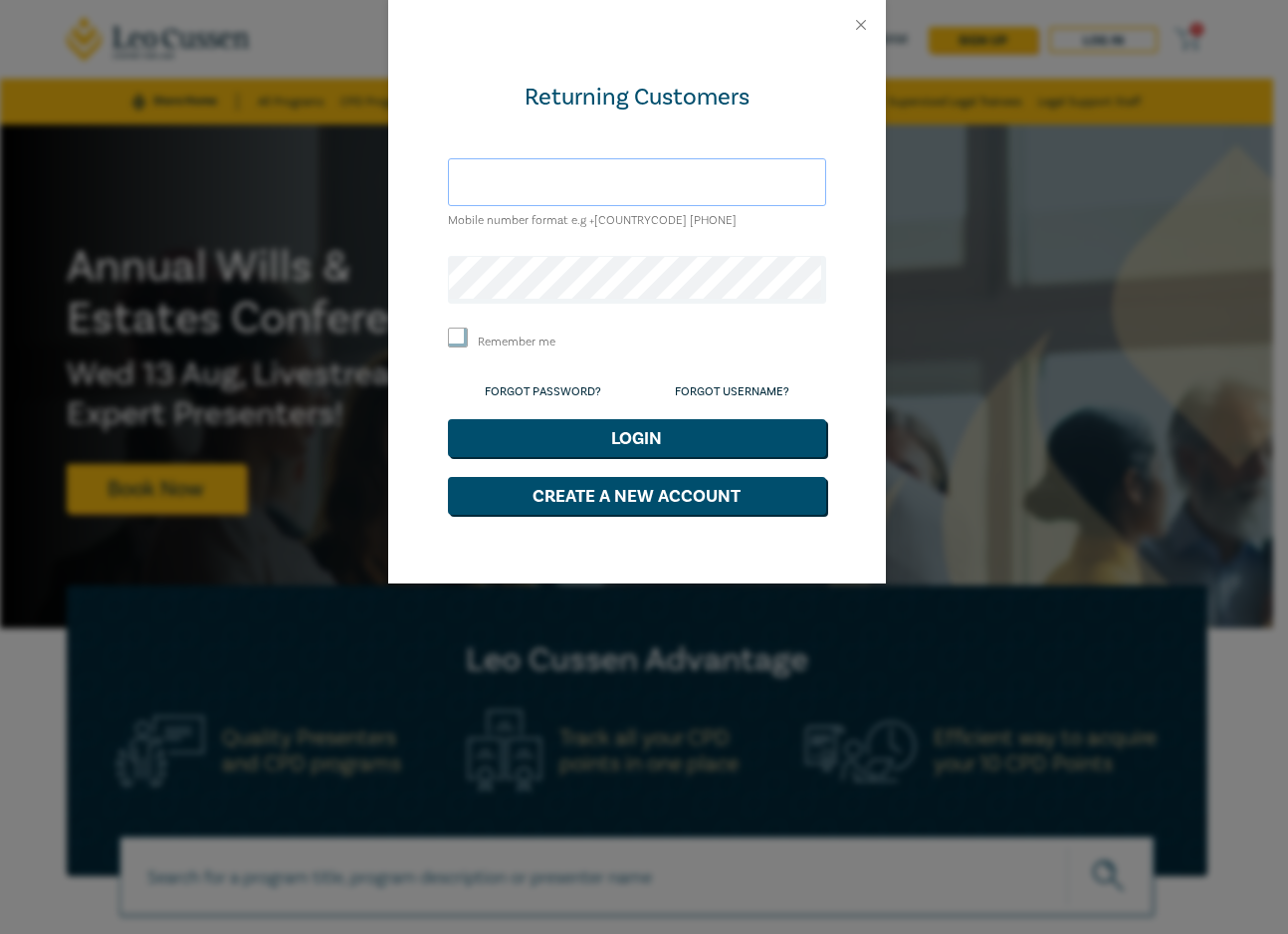 type on "info@heinzlaw.com.au" 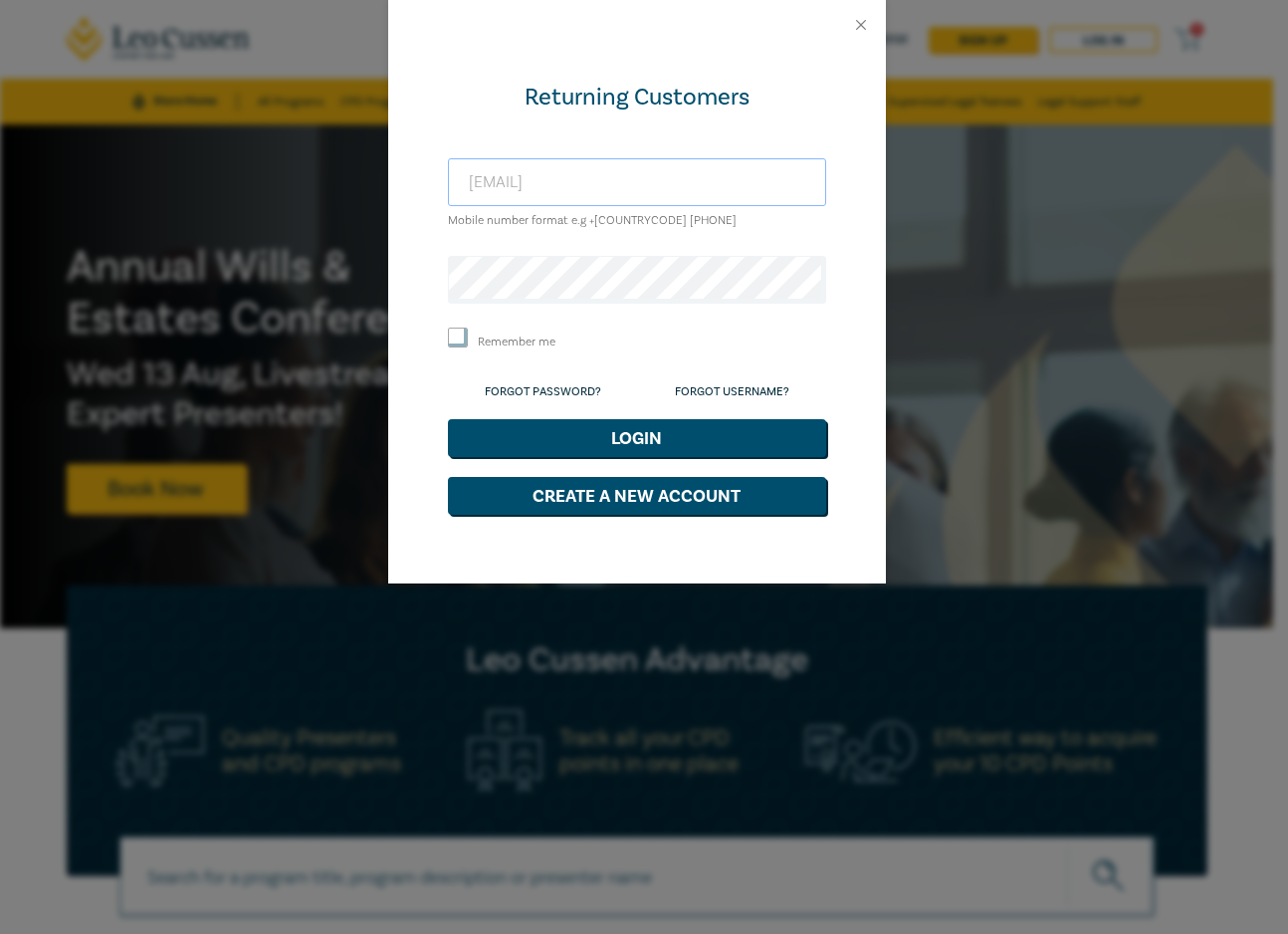 drag, startPoint x: 692, startPoint y: 189, endPoint x: 312, endPoint y: 186, distance: 380.01184 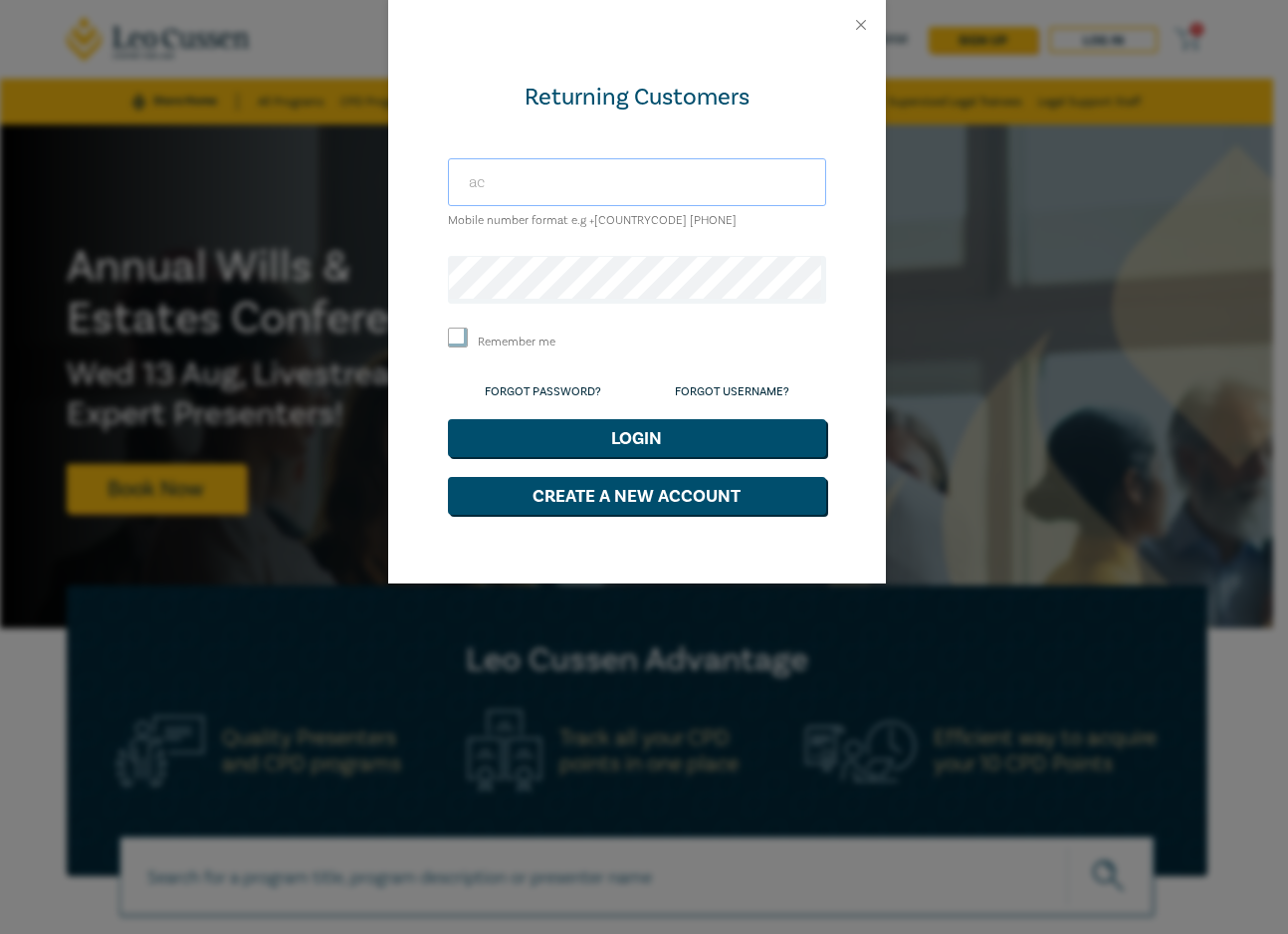 type on "accounts@heinzlaw.com.au" 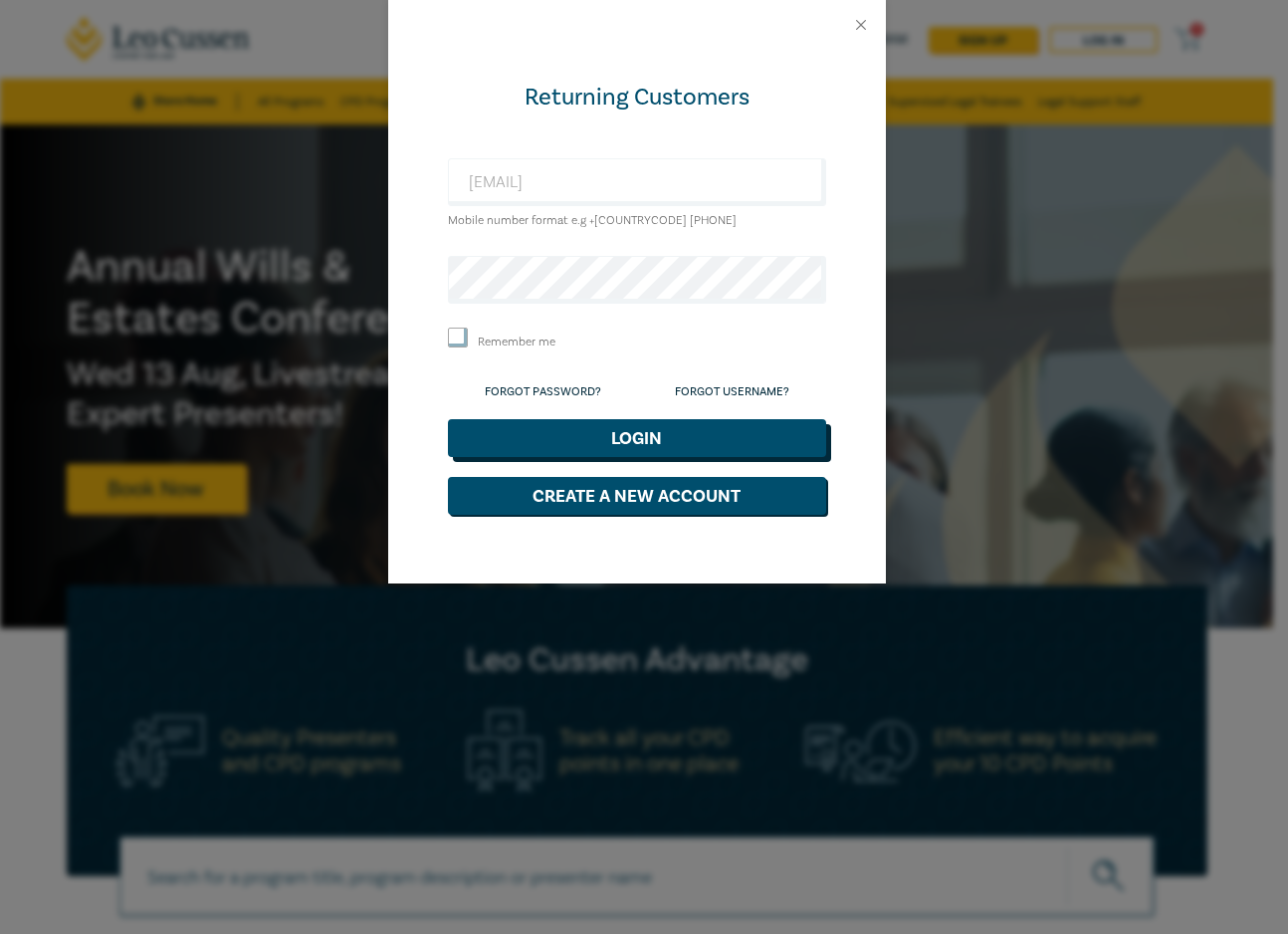 click on "Login" at bounding box center (637, 438) 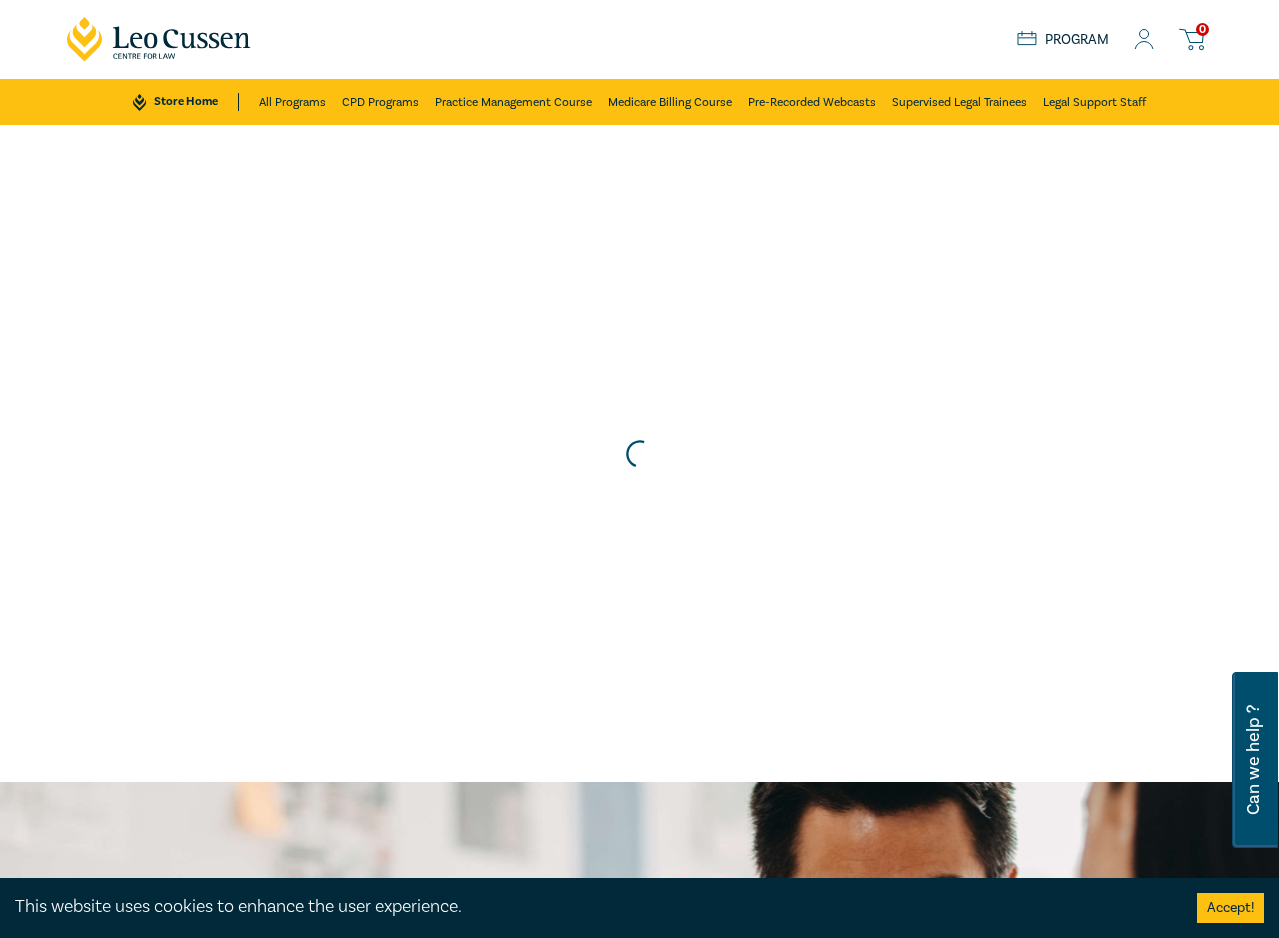 scroll, scrollTop: 0, scrollLeft: 0, axis: both 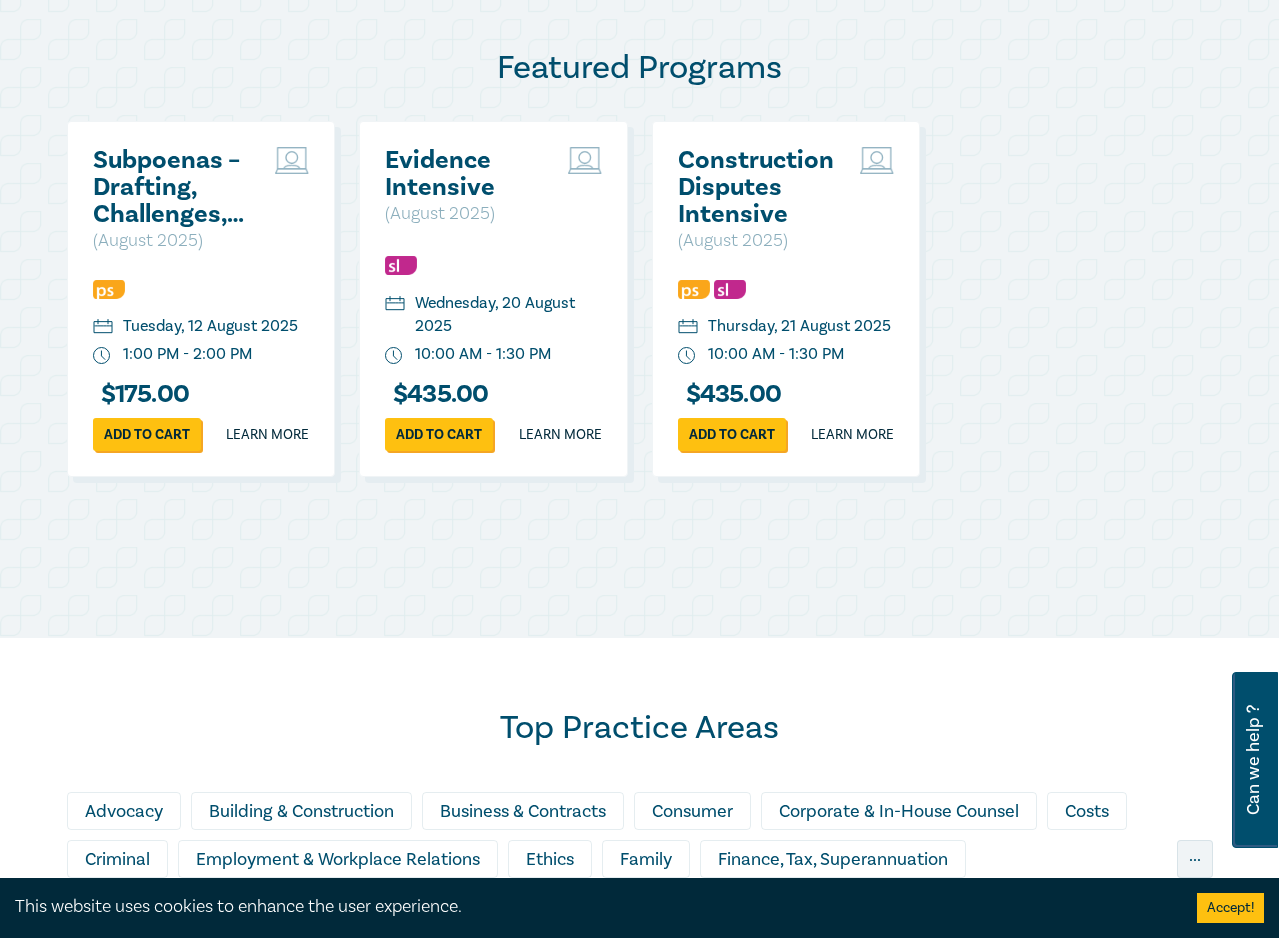 drag, startPoint x: 9, startPoint y: 326, endPoint x: 55, endPoint y: 327, distance: 46.010868 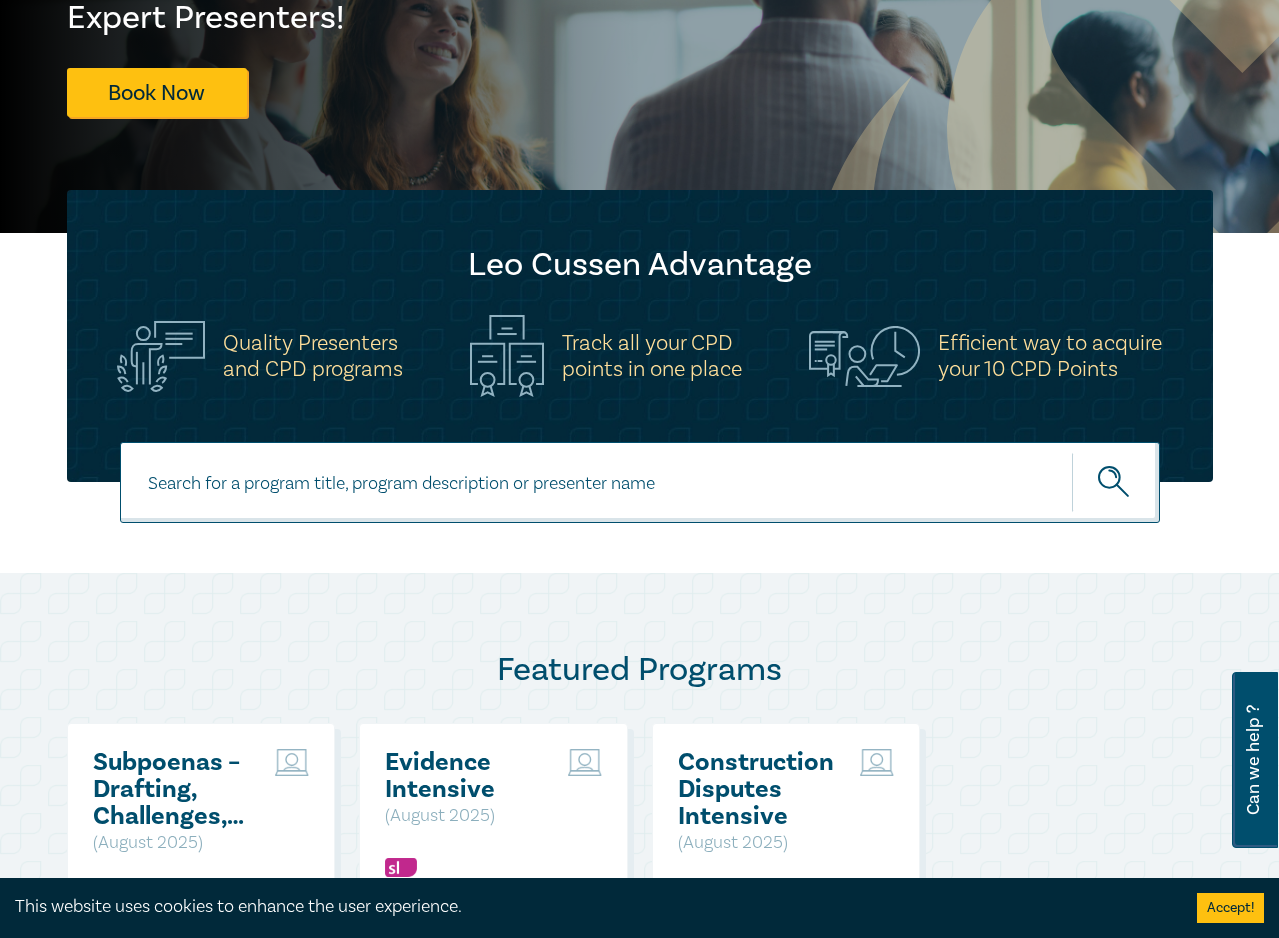 scroll, scrollTop: 400, scrollLeft: 0, axis: vertical 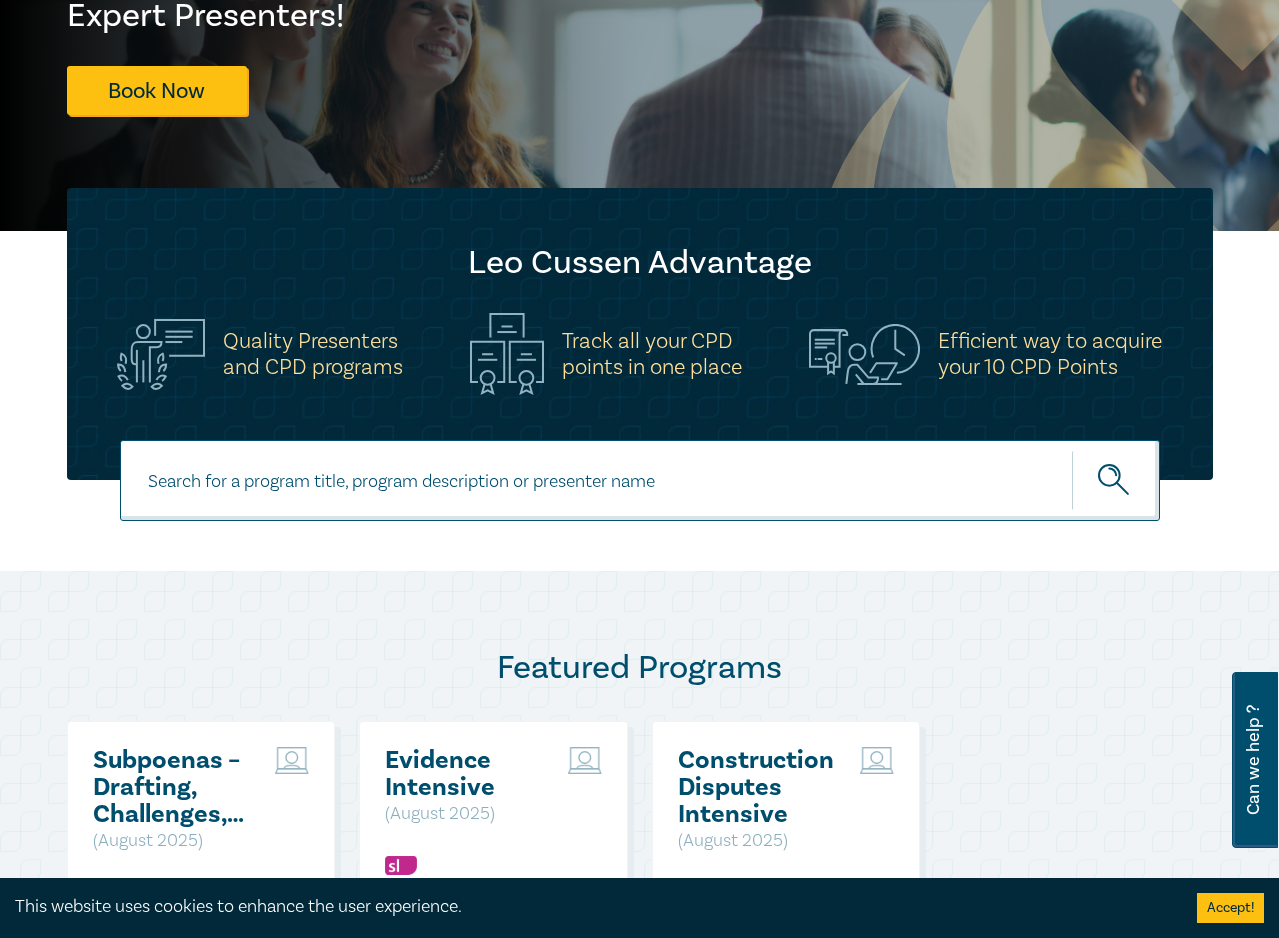 click at bounding box center (640, 480) 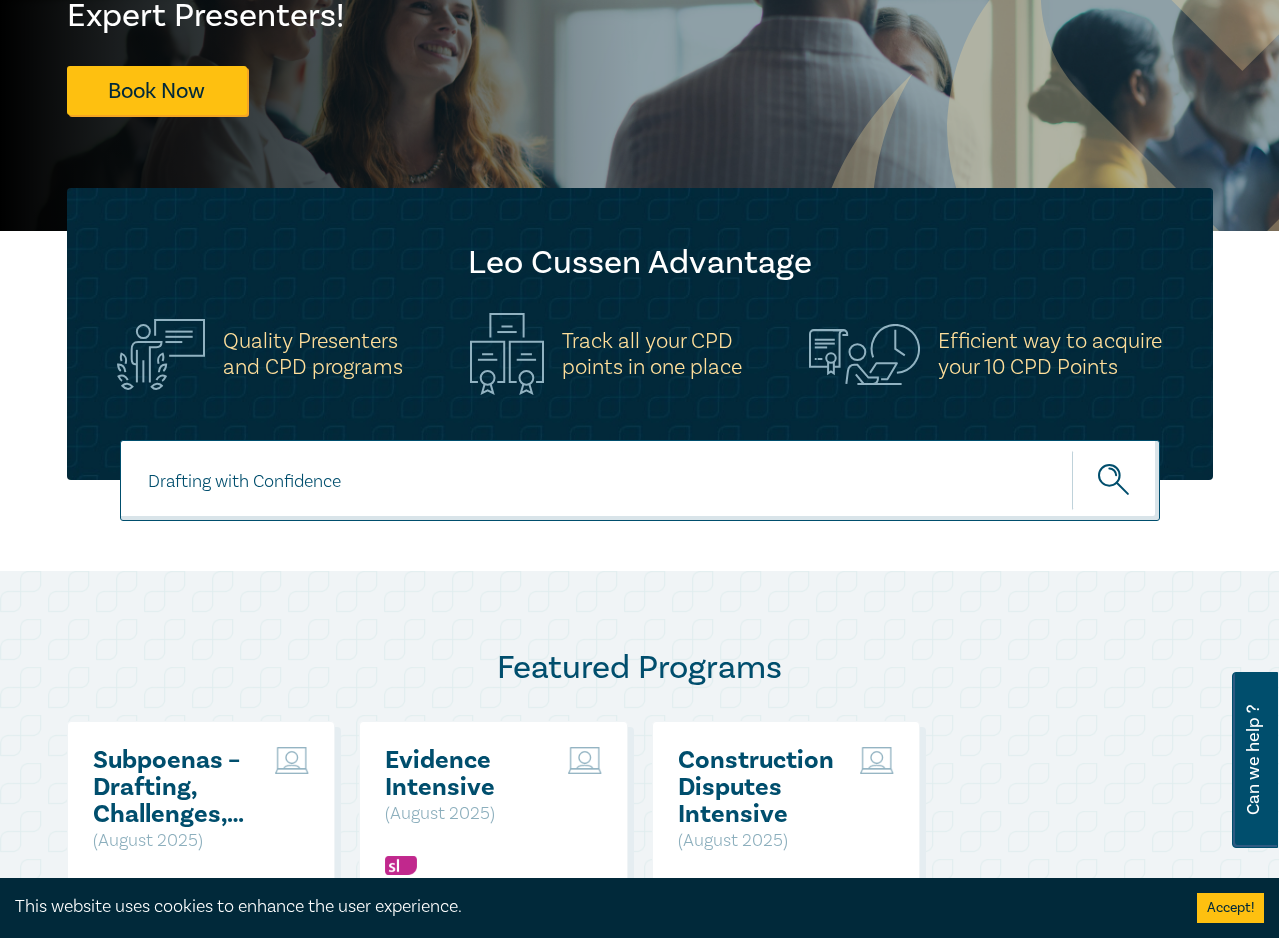 type on "Drafting with Confidence" 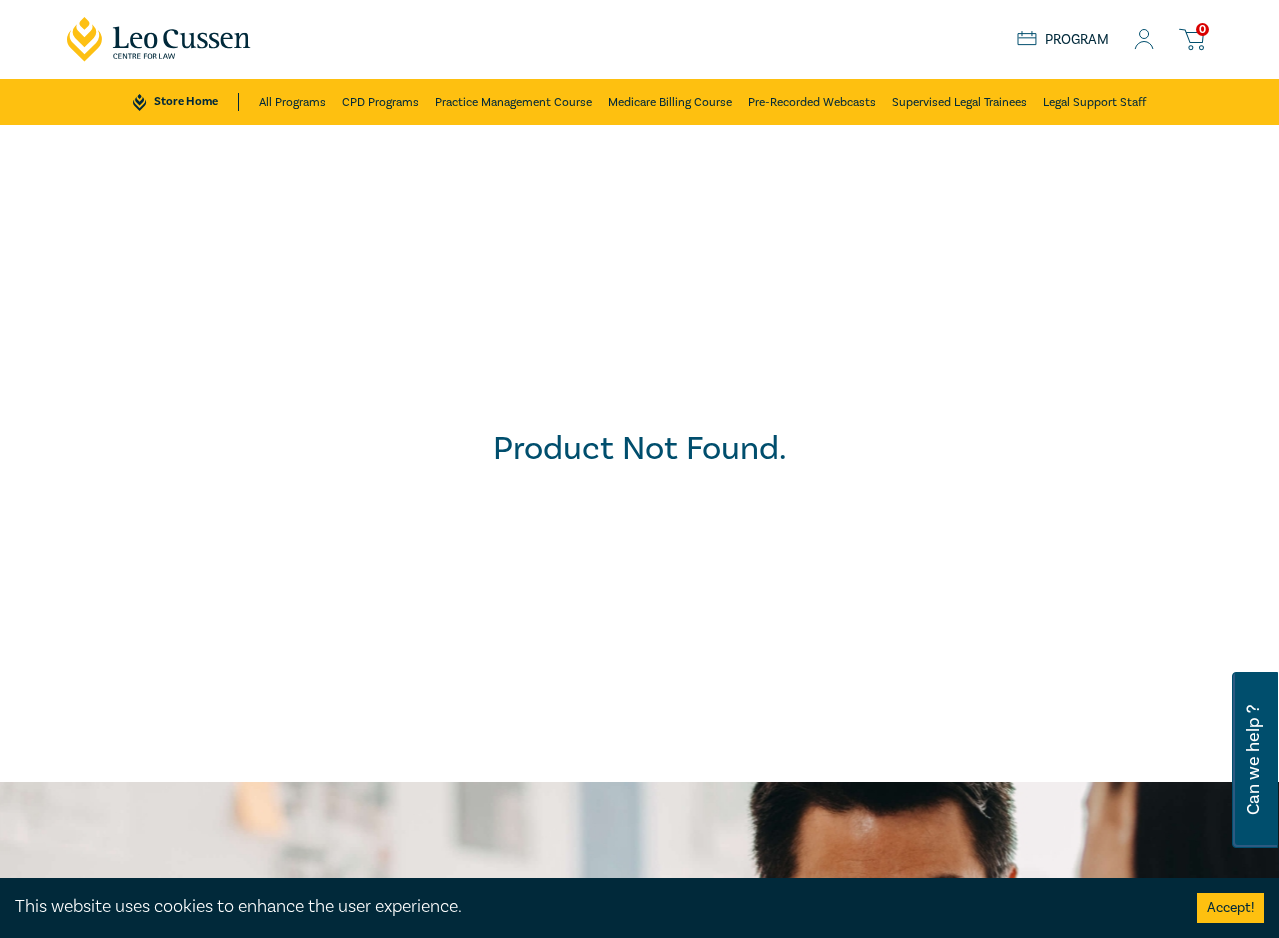 scroll, scrollTop: 0, scrollLeft: 0, axis: both 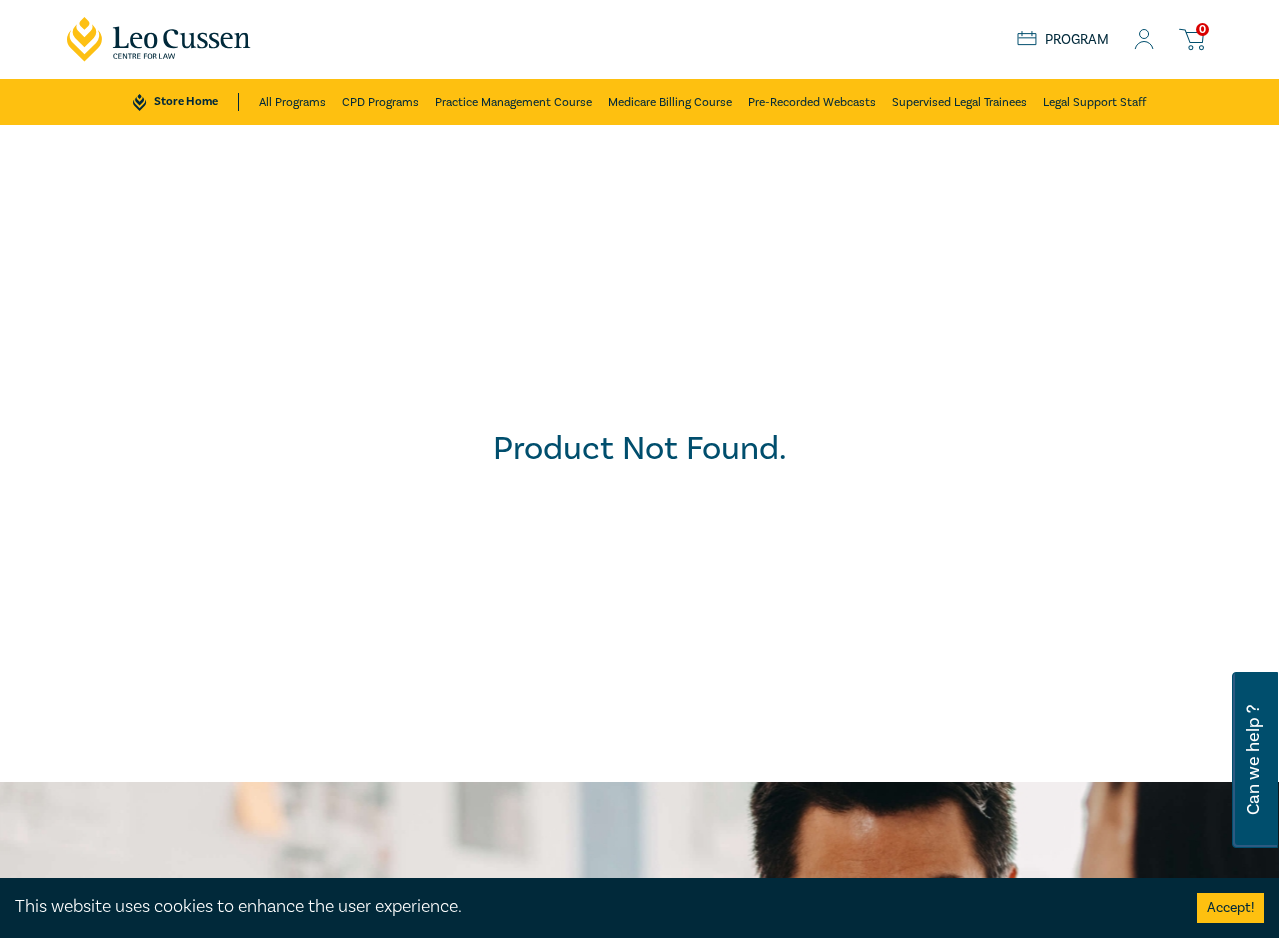 click on "Store Home" at bounding box center [185, 102] 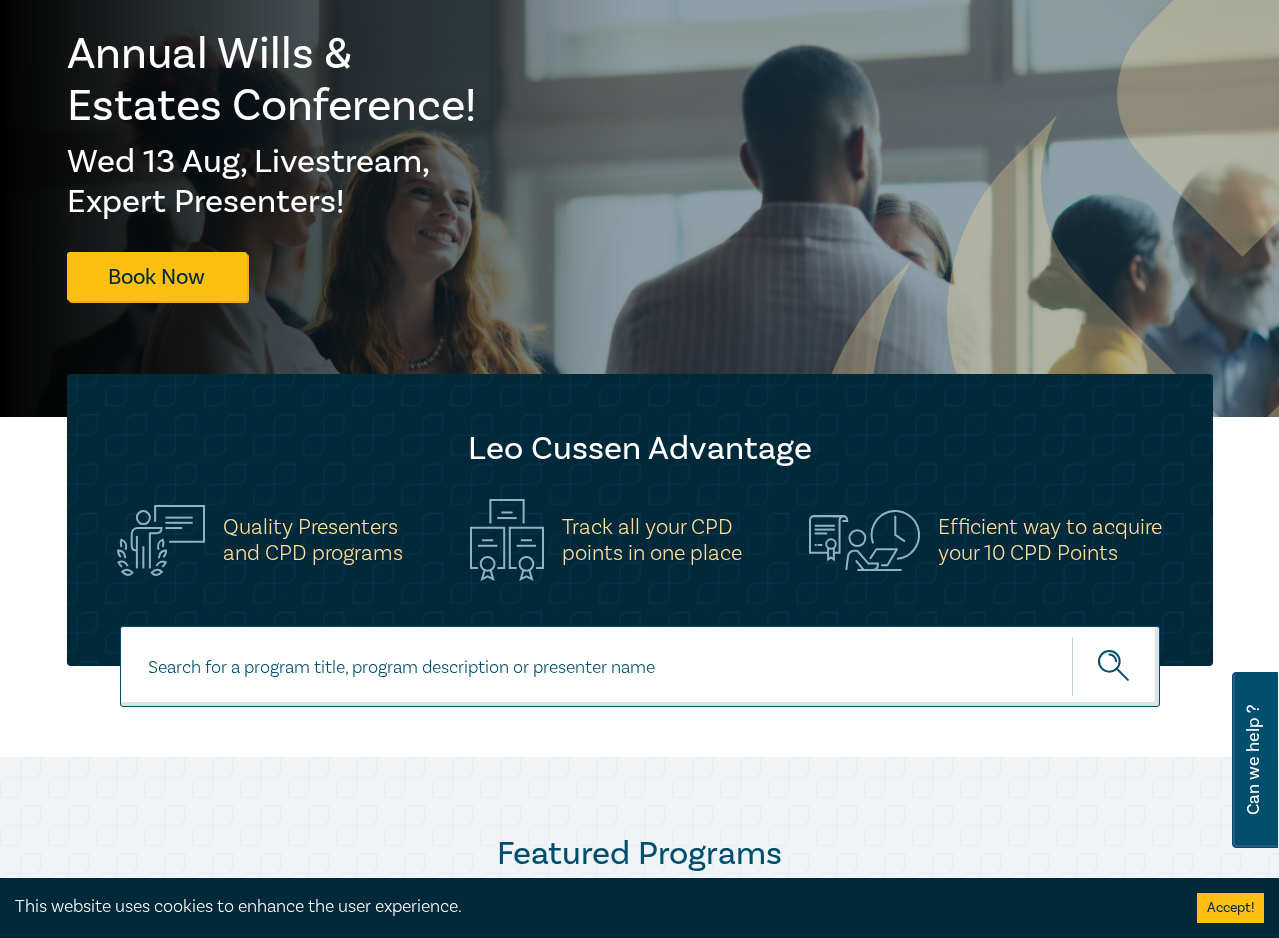 scroll, scrollTop: 300, scrollLeft: 0, axis: vertical 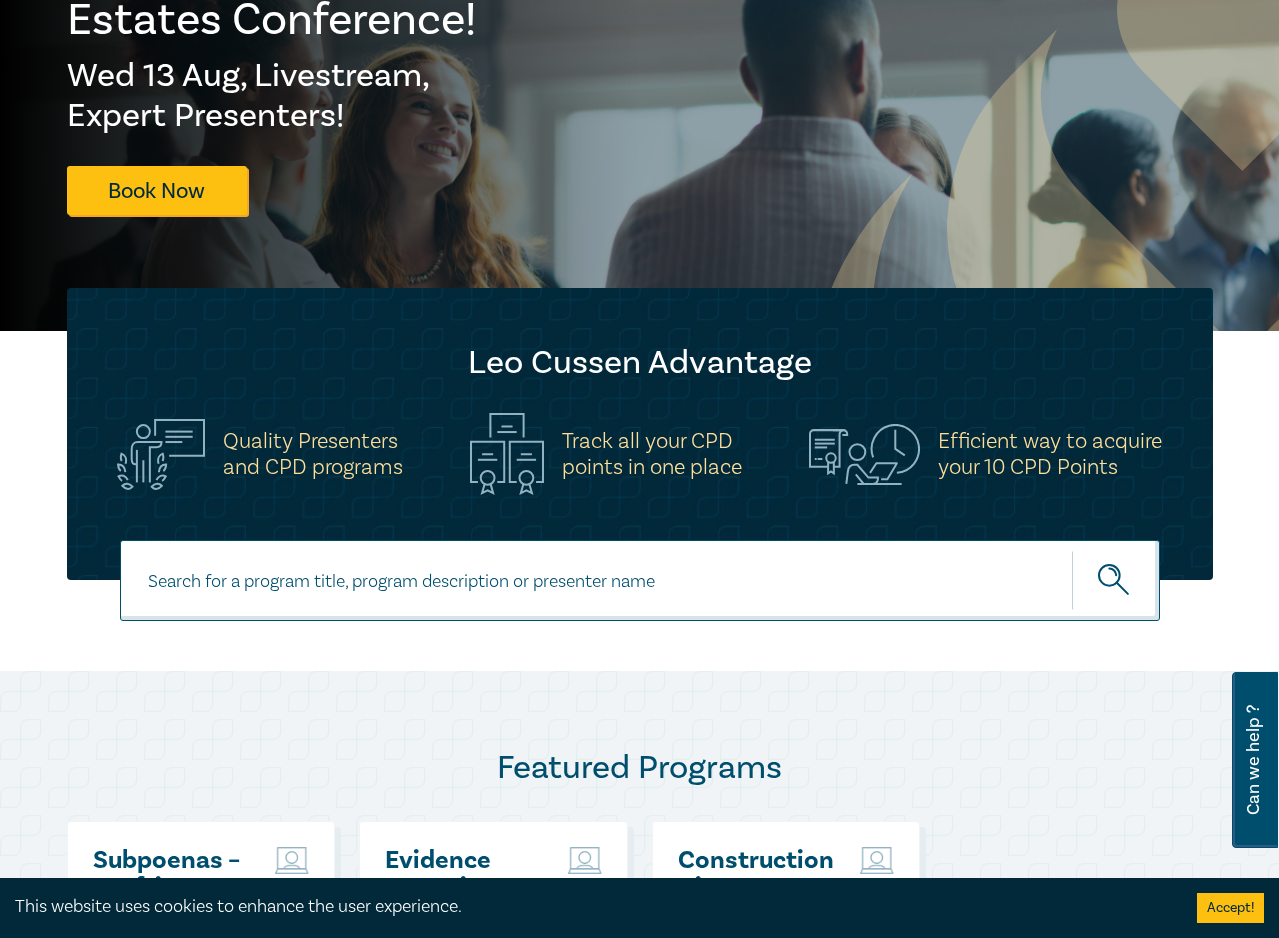 click at bounding box center (640, 580) 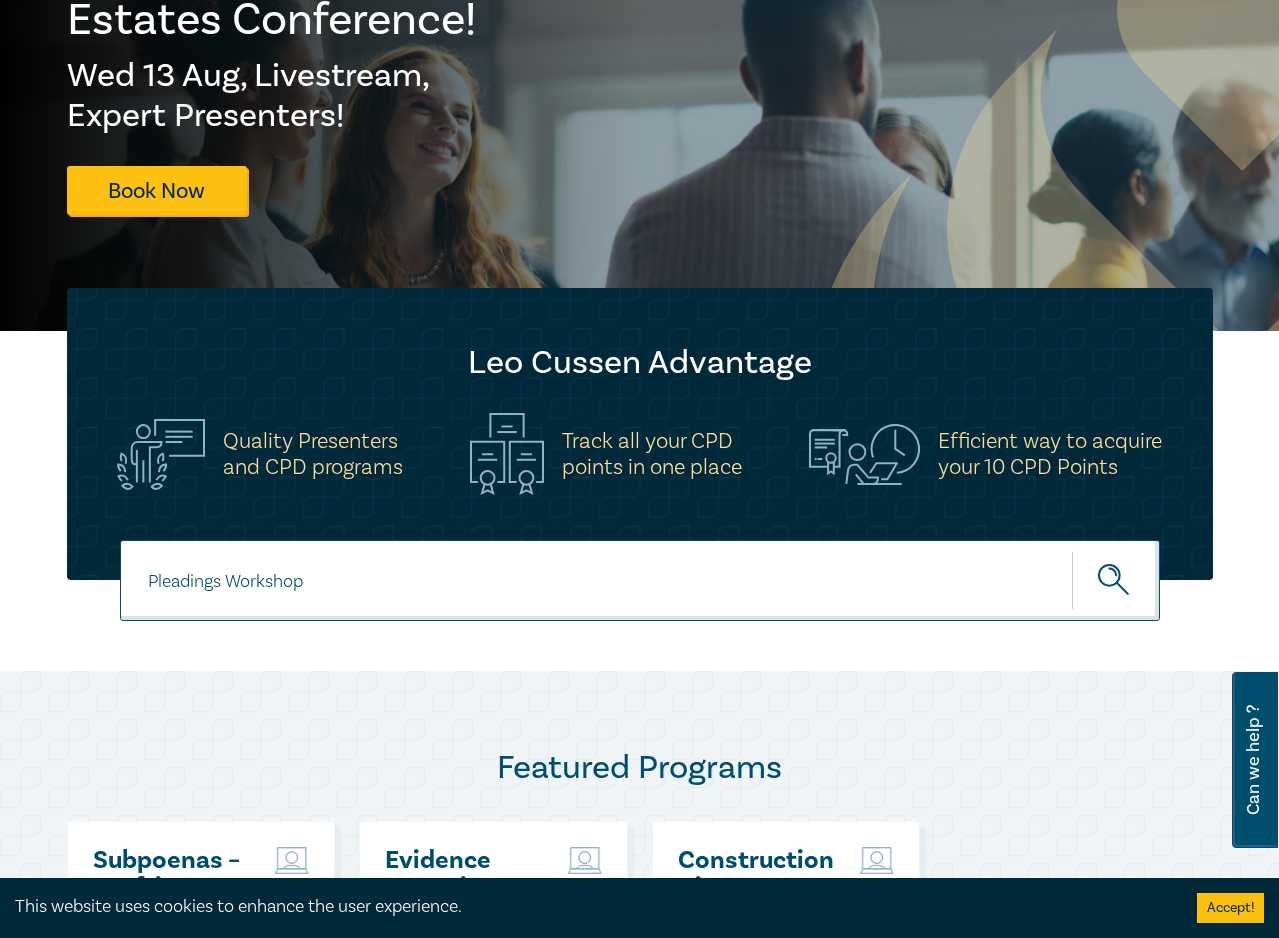 type on "Pleadings Workshop" 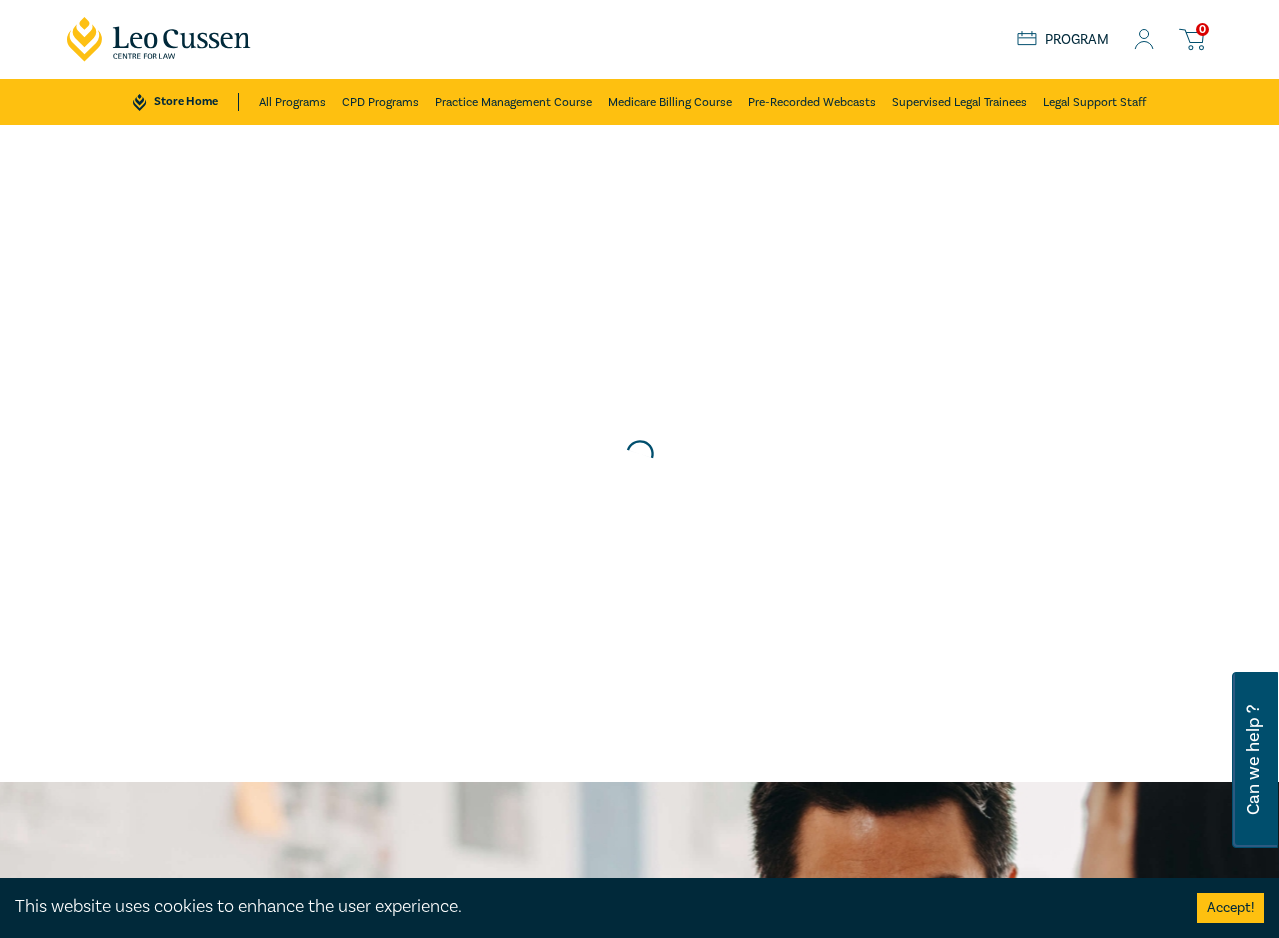 scroll, scrollTop: 0, scrollLeft: 0, axis: both 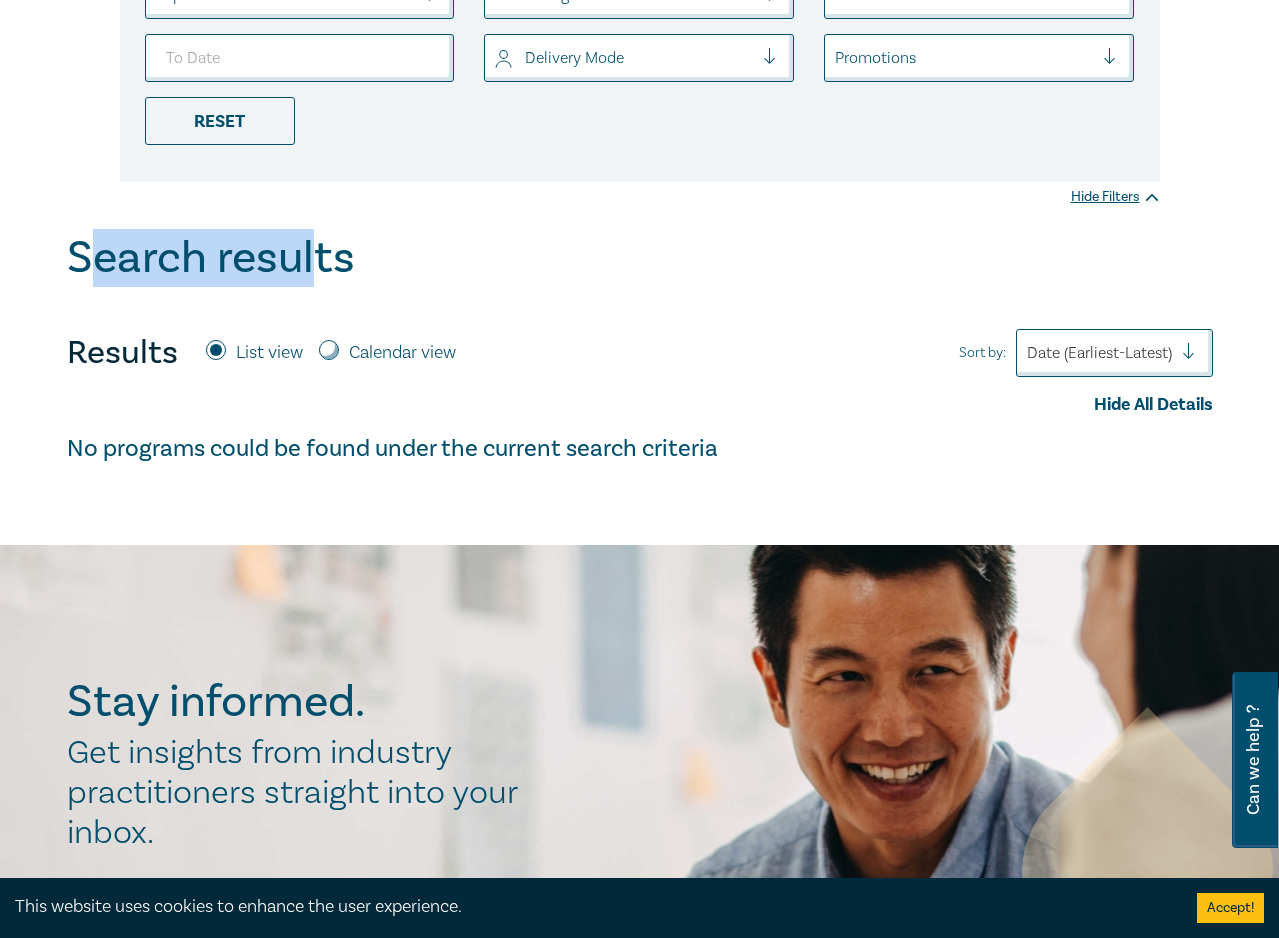 drag, startPoint x: 319, startPoint y: 256, endPoint x: 101, endPoint y: 264, distance: 218.14674 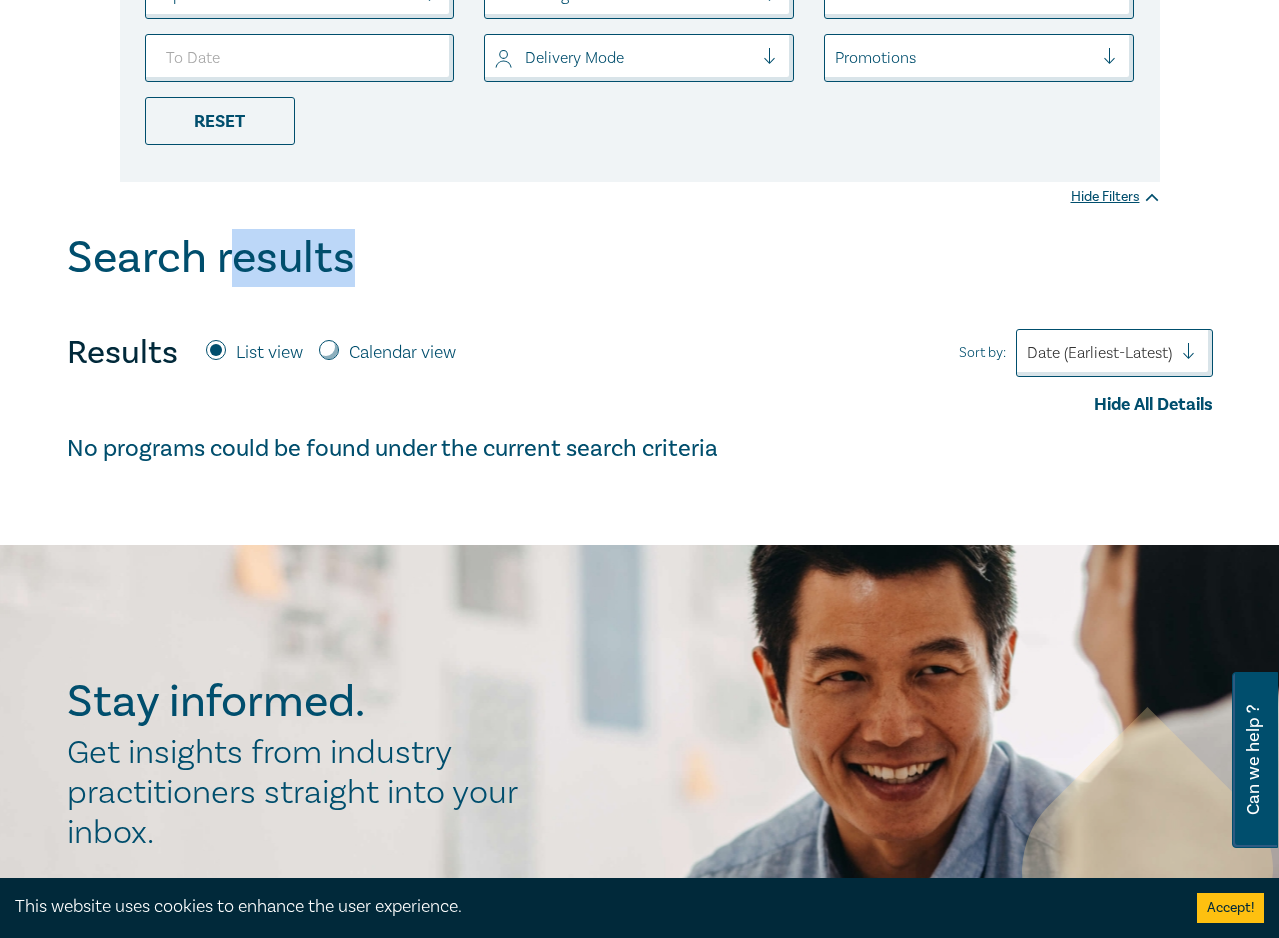 drag, startPoint x: 238, startPoint y: 258, endPoint x: 346, endPoint y: 260, distance: 108.01852 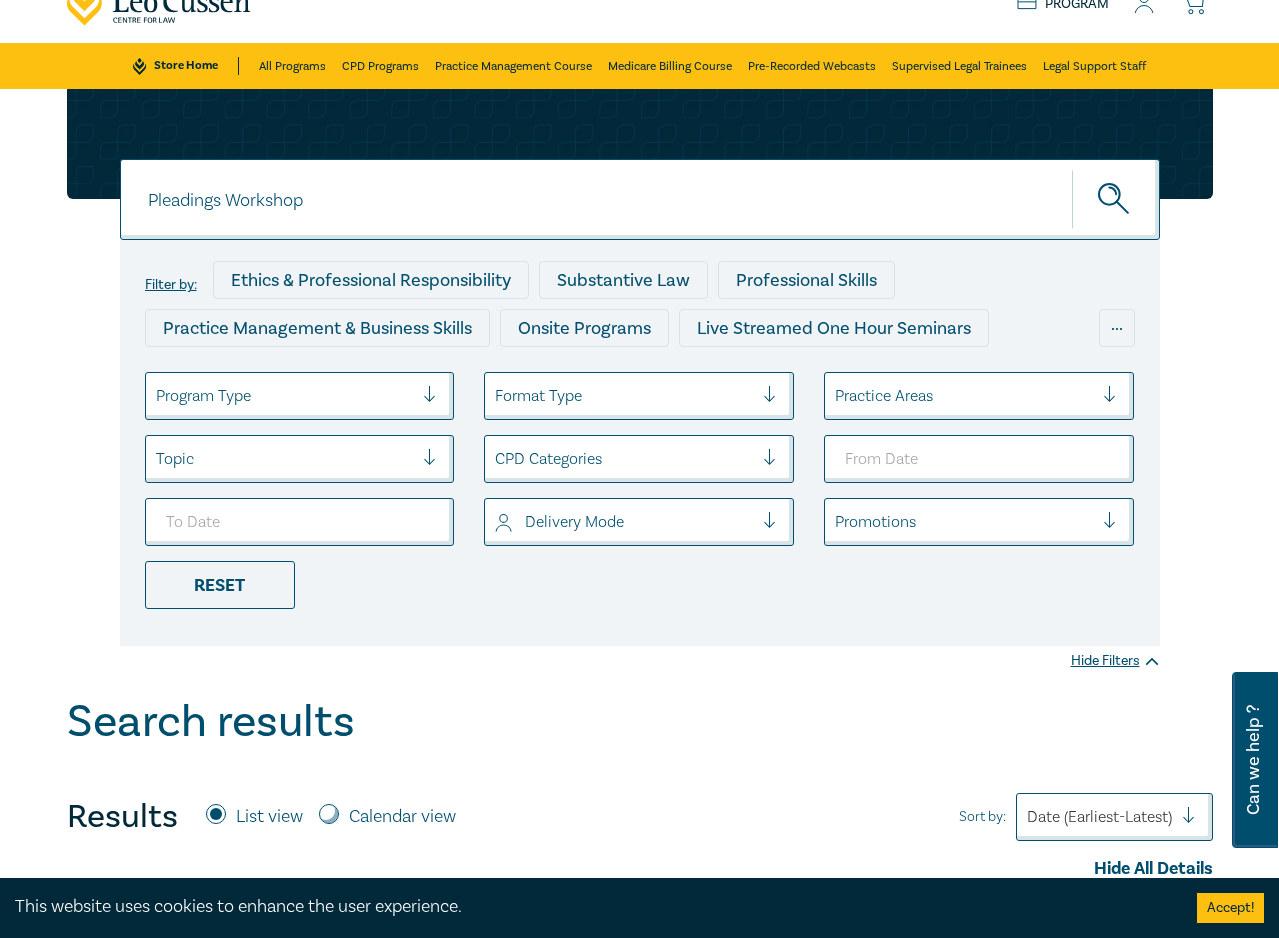 scroll, scrollTop: 0, scrollLeft: 0, axis: both 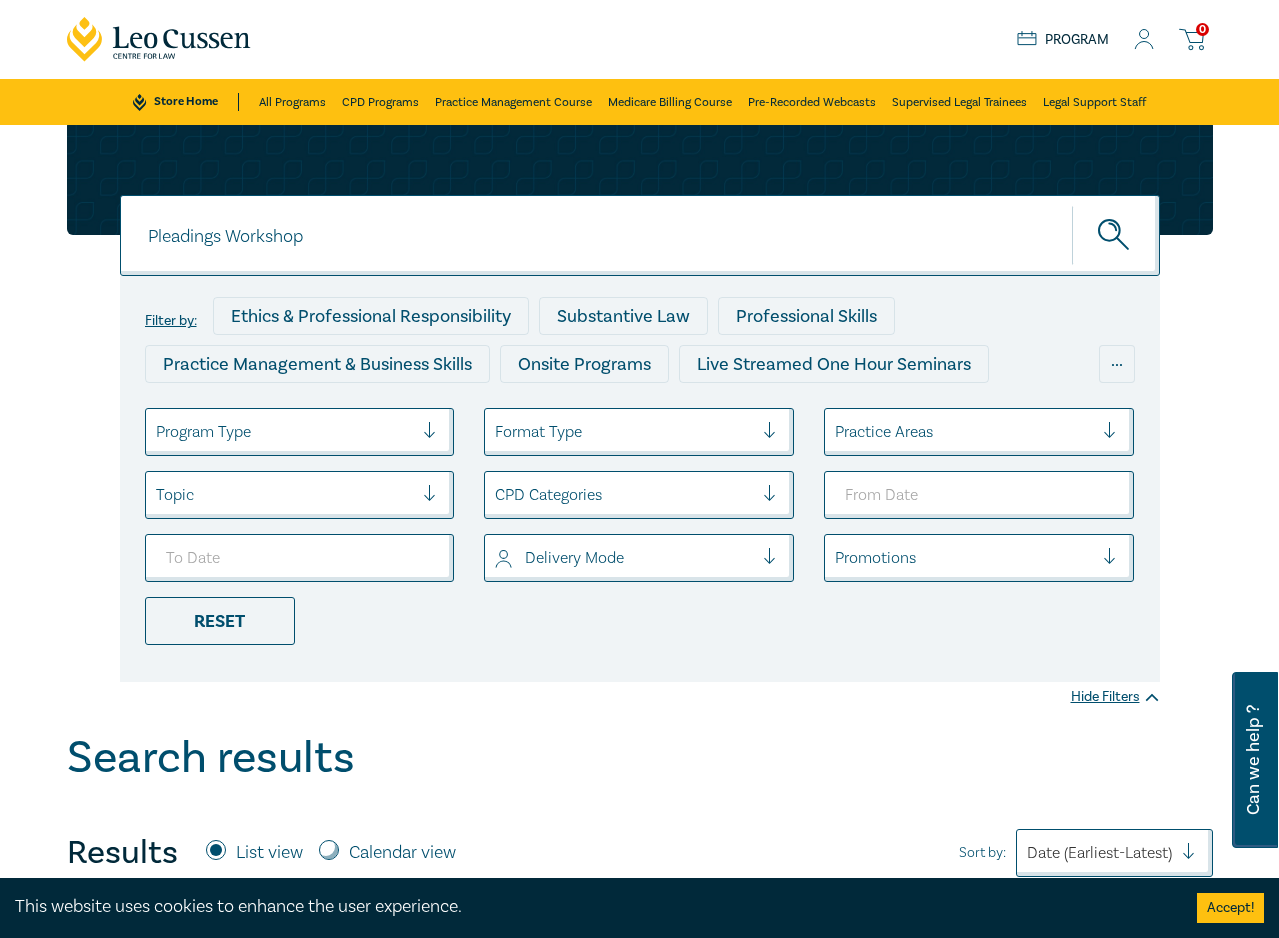 click on "Pleadings Workshop" at bounding box center [640, 235] 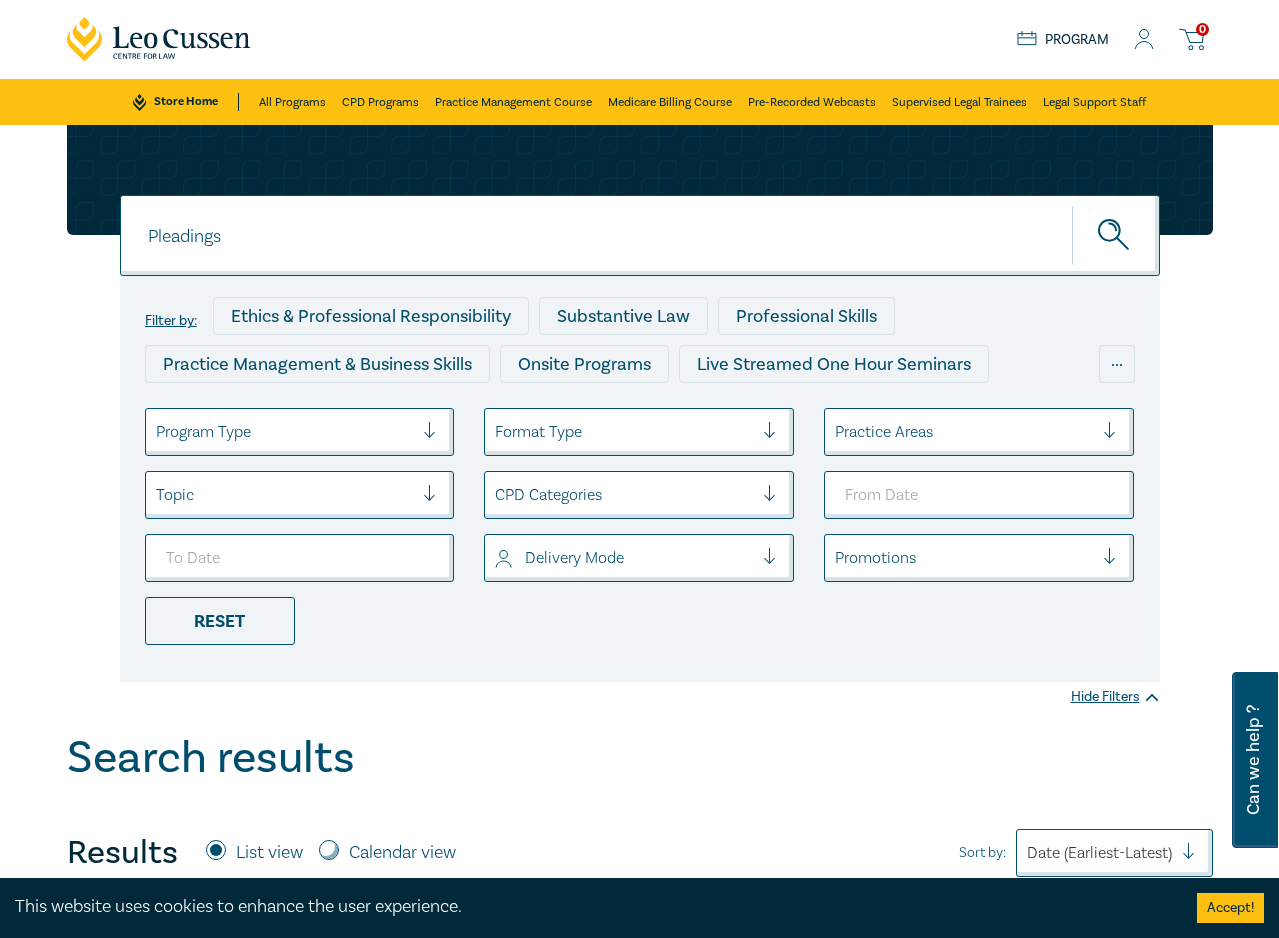 type on "Pleadings" 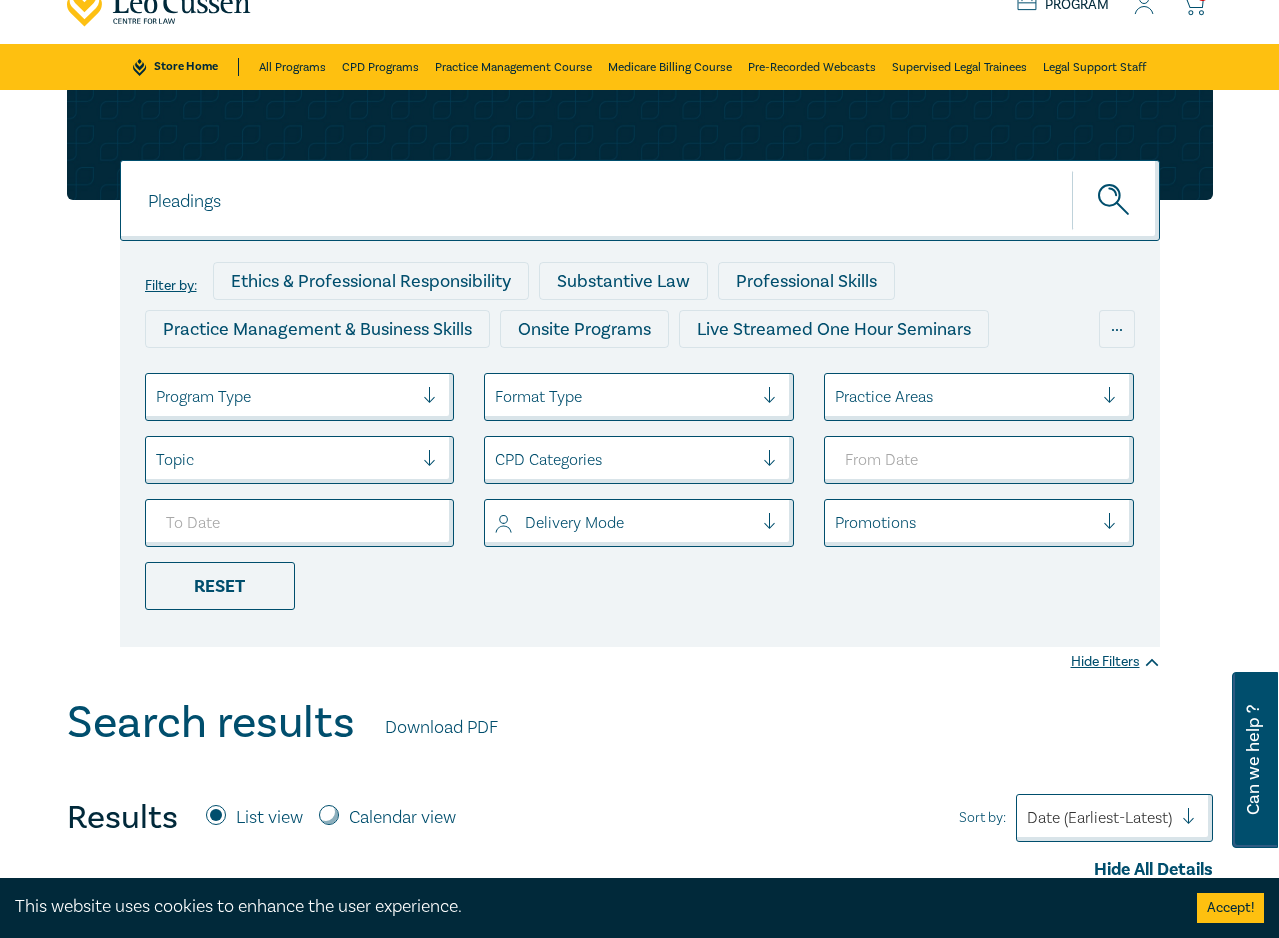 scroll, scrollTop: 0, scrollLeft: 0, axis: both 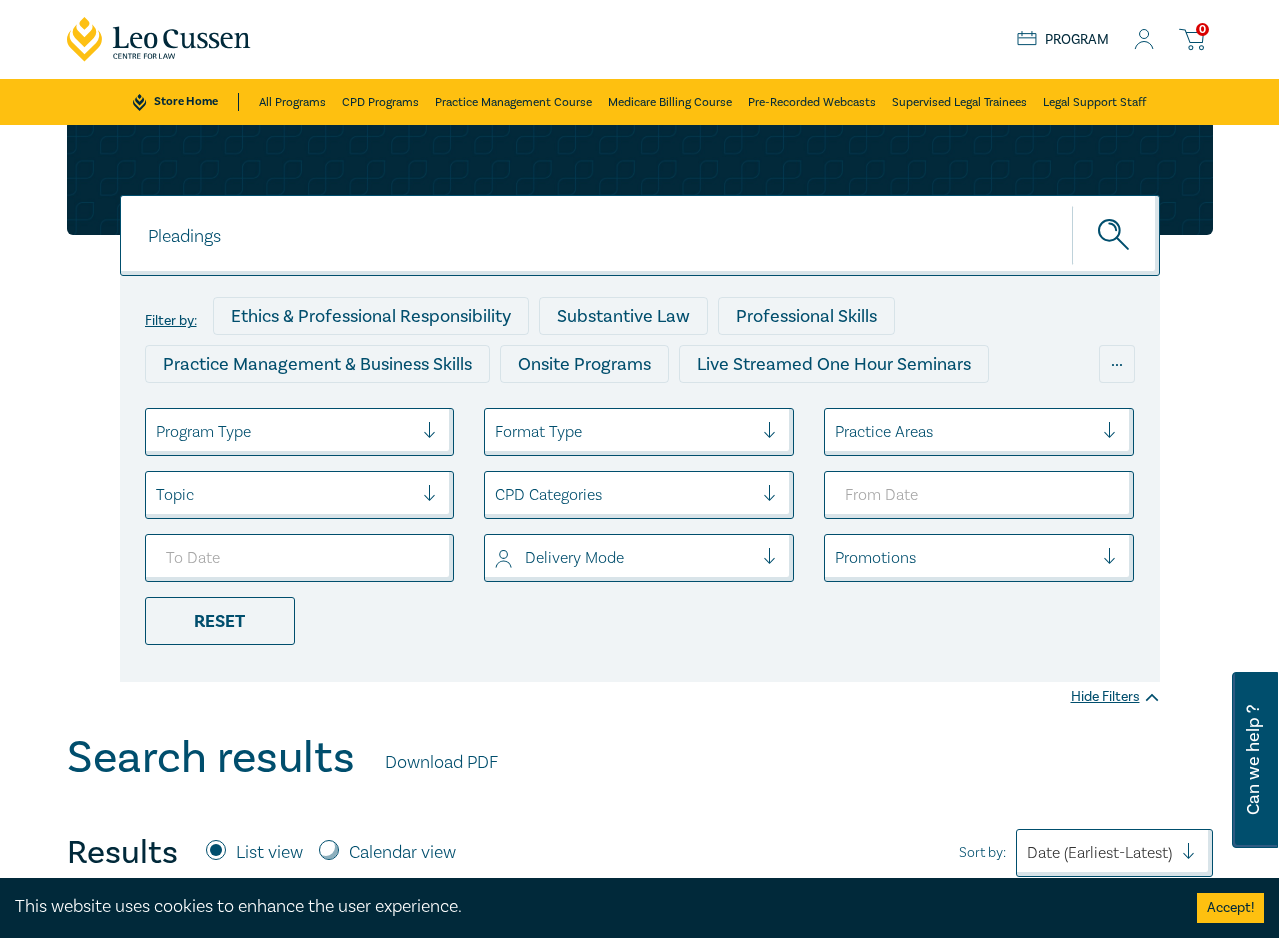 click on "Pleadings Pleadings Filter by: Ethics & Professional Responsibility Substantive Law Professional Skills Practice Management & Business Skills Onsite Programs Live Streamed One Hour Seminars Live Streamed Conferences and Intensives Live Streamed Practical Workshops Pre-Recorded Webcasts 10 CPD Point Packages National Programs Mental Health First Aid for Legal Professionals CPD Online Modules Building & Construction Business & Contracts Consumer Corporate & In-House Counsel Costs Criminal Employment & Workplace Relations Ethics Family Finance, Tax, Superannuation Government, Privacy & FOI Insolvency & Restructuring Intellectual Property Legal Practice Fundamentals Litigation & Advocacy Migration Personal Injury & Medico-Legal Professional Skills & Practice Management Property, Leases & Planning Sports Law Wills, Trusts & Succession Planning Face to Face Live Stream ... Program Type Format Type Practice Areas Topic CPD Categories Delivery Mode Promotions Reset Hide Filters" at bounding box center (639, 428) 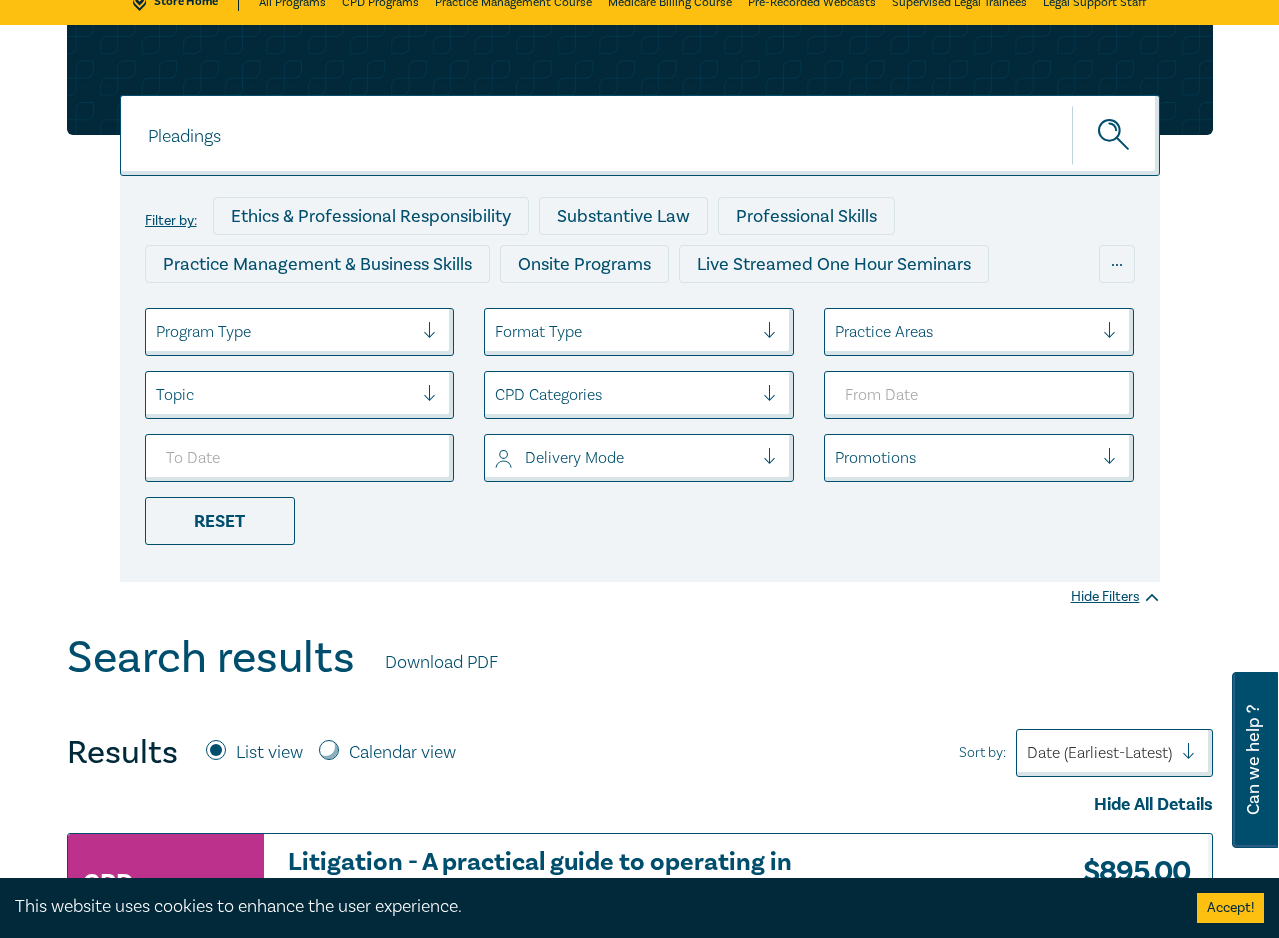 scroll, scrollTop: 0, scrollLeft: 0, axis: both 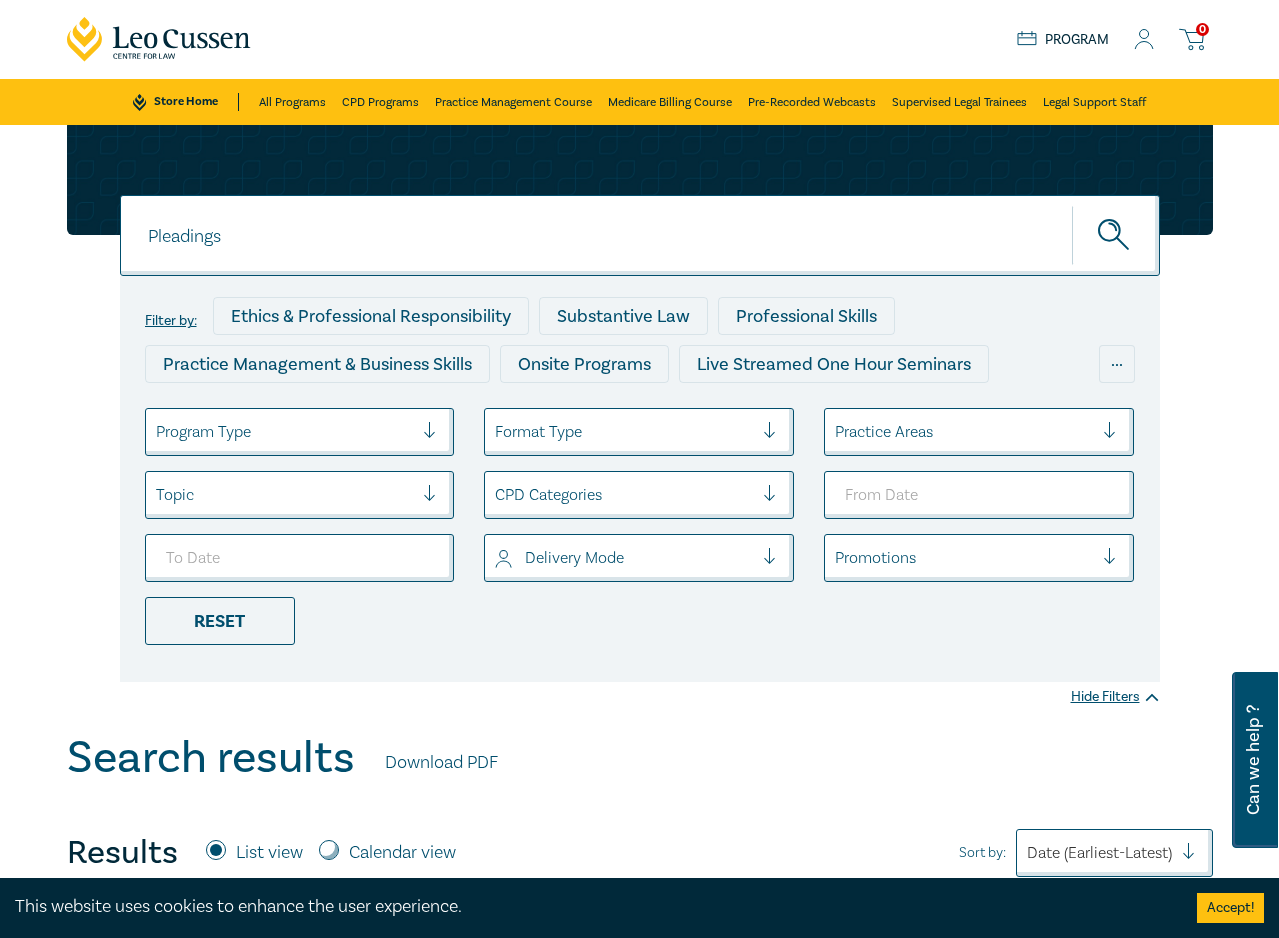 click on "Pleadings Pleadings Filter by: Ethics & Professional Responsibility Substantive Law Professional Skills Practice Management & Business Skills Onsite Programs Live Streamed One Hour Seminars Live Streamed Conferences and Intensives Live Streamed Practical Workshops Pre-Recorded Webcasts 10 CPD Point Packages National Programs Mental Health First Aid for Legal Professionals CPD Online Modules Building & Construction Business & Contracts Consumer Corporate & In-House Counsel Costs Criminal Employment & Workplace Relations Ethics Family Finance, Tax, Superannuation Government, Privacy & FOI Insolvency & Restructuring Intellectual Property Legal Practice Fundamentals Litigation & Advocacy Migration Personal Injury & Medico-Legal Professional Skills & Practice Management Property, Leases & Planning Sports Law Wills, Trusts & Succession Planning Face to Face Live Stream ... Program Type Format Type Practice Areas Topic CPD Categories Delivery Mode Promotions Reset Hide Filters" at bounding box center (639, 428) 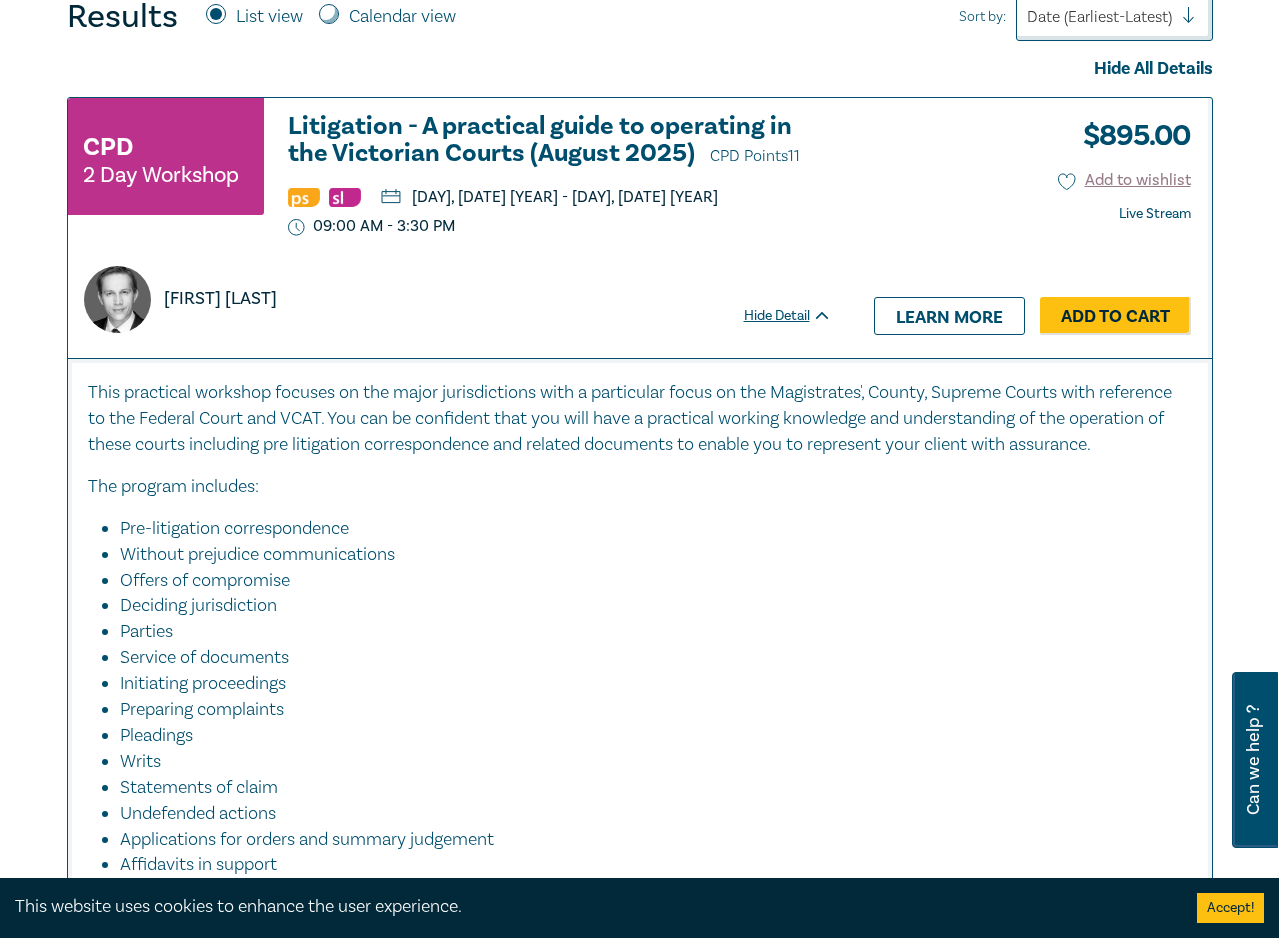 scroll, scrollTop: 900, scrollLeft: 0, axis: vertical 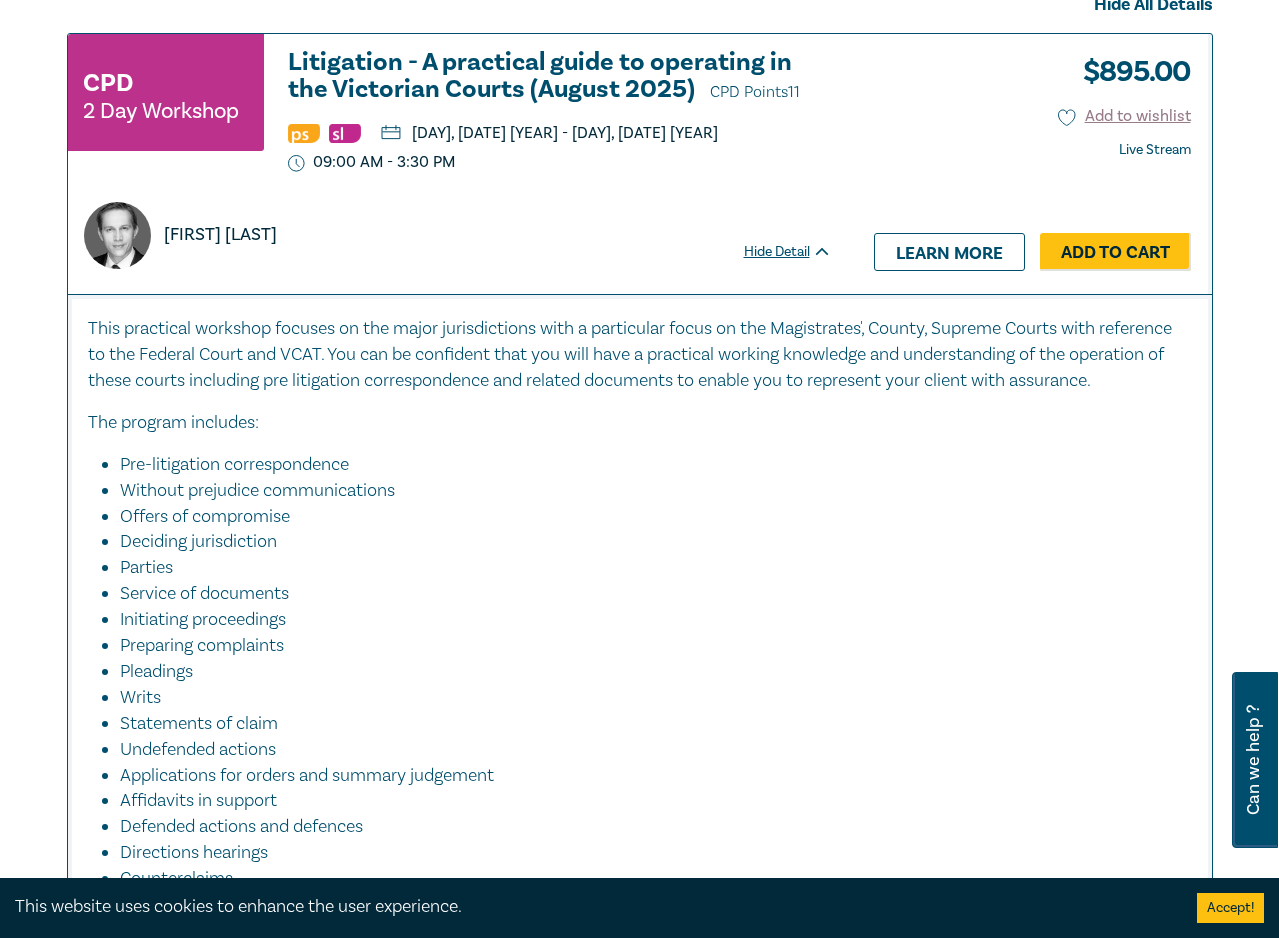 click on "Pleadings Pleadings Filter by: Ethics & Professional Responsibility Substantive Law Professional Skills Practice Management & Business Skills Onsite Programs Live Streamed One Hour Seminars Live Streamed Conferences and Intensives Live Streamed Practical Workshops Pre-Recorded Webcasts 10 CPD Point Packages National Programs Mental Health First Aid for Legal Professionals CPD Online Modules Building & Construction Business & Contracts Consumer Corporate & In-House Counsel Costs Criminal Employment & Workplace Relations Ethics Family Finance, Tax, Superannuation Government, Privacy & FOI Insolvency & Restructuring Intellectual Property Legal Practice Fundamentals Litigation & Advocacy Migration Personal Injury & Medico-Legal Professional Skills & Practice Management Property, Leases & Planning Sports Law Wills, Trusts & Succession Planning Face to Face Live Stream ... Program Type Format Type Practice Areas Topic CPD Categories Delivery Mode Promotions Reset Hide Filters   Search results Download PDF   Results" at bounding box center [639, 1058] 